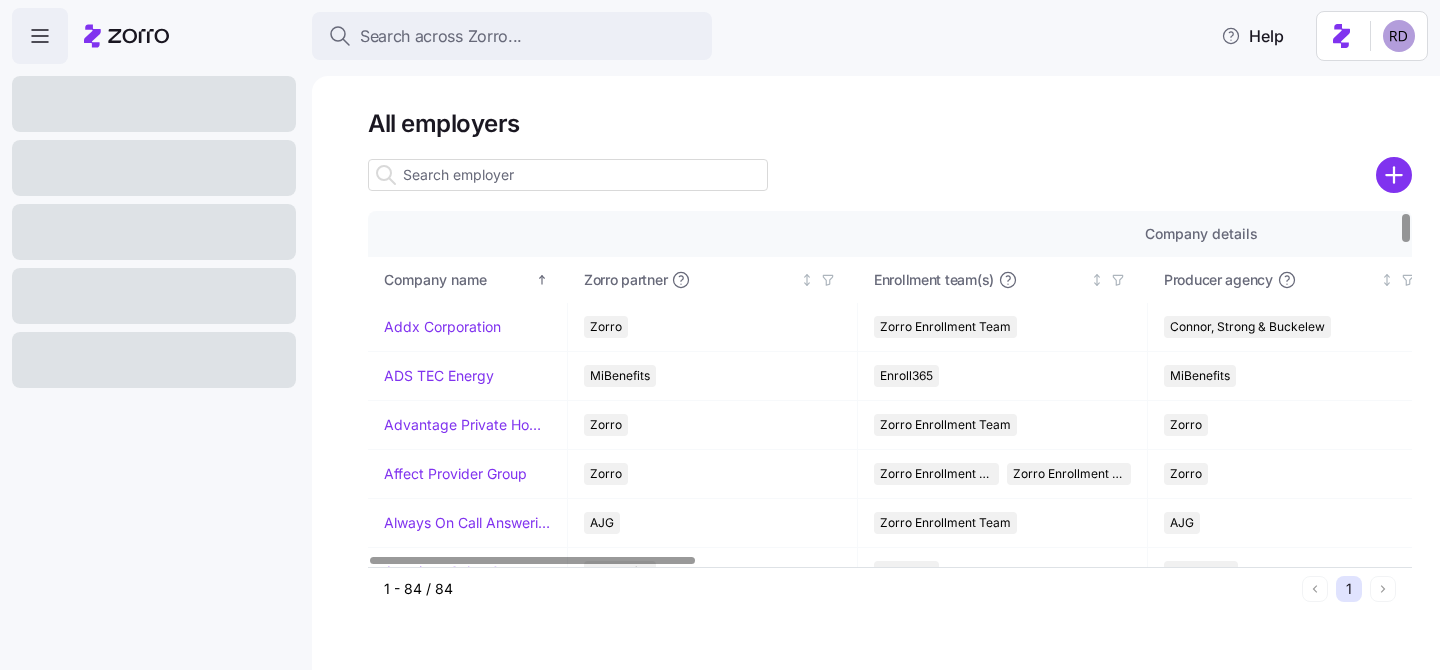 scroll, scrollTop: 0, scrollLeft: 0, axis: both 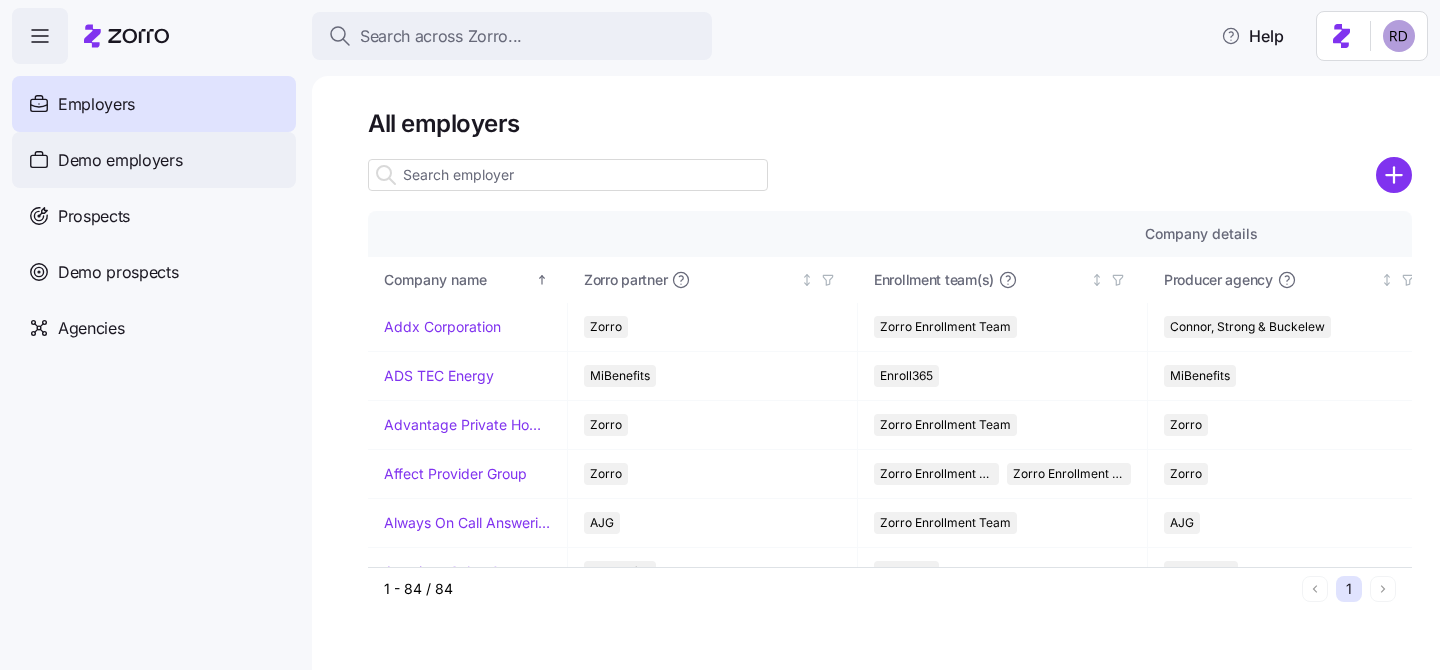 click on "Demo employers" at bounding box center (154, 160) 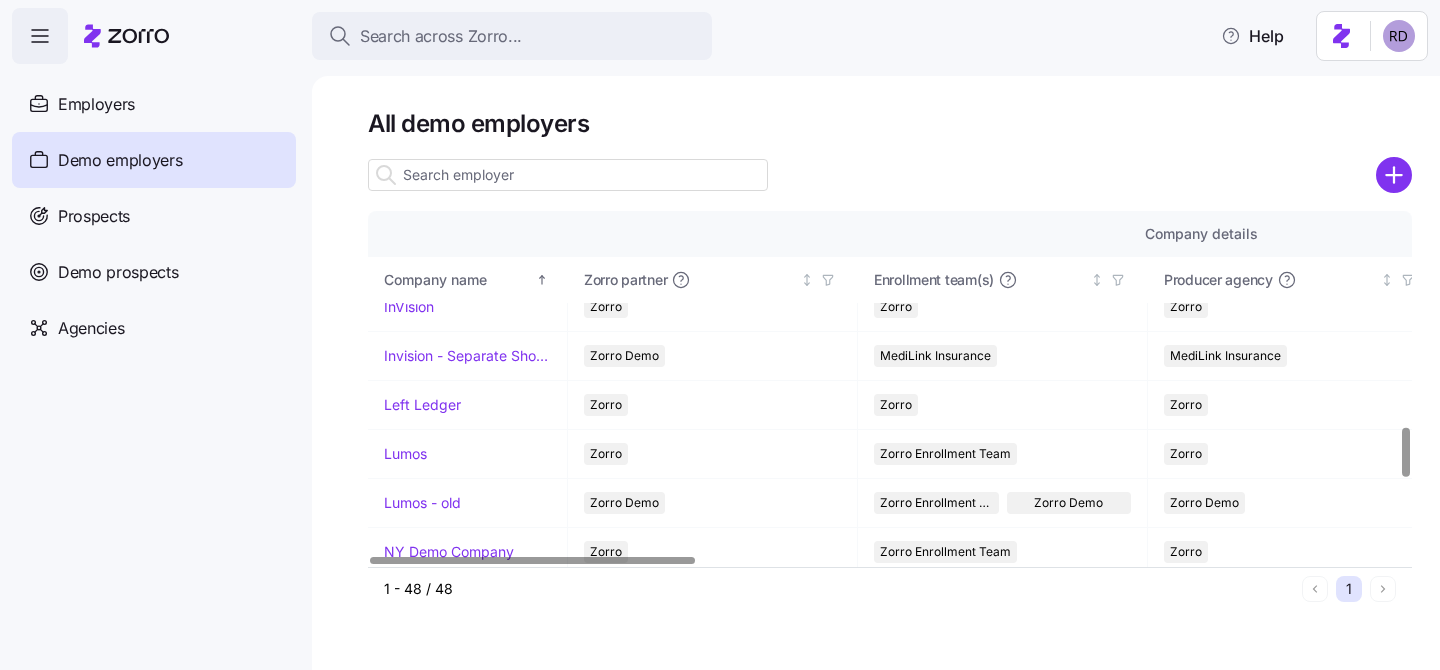 scroll, scrollTop: 1549, scrollLeft: 0, axis: vertical 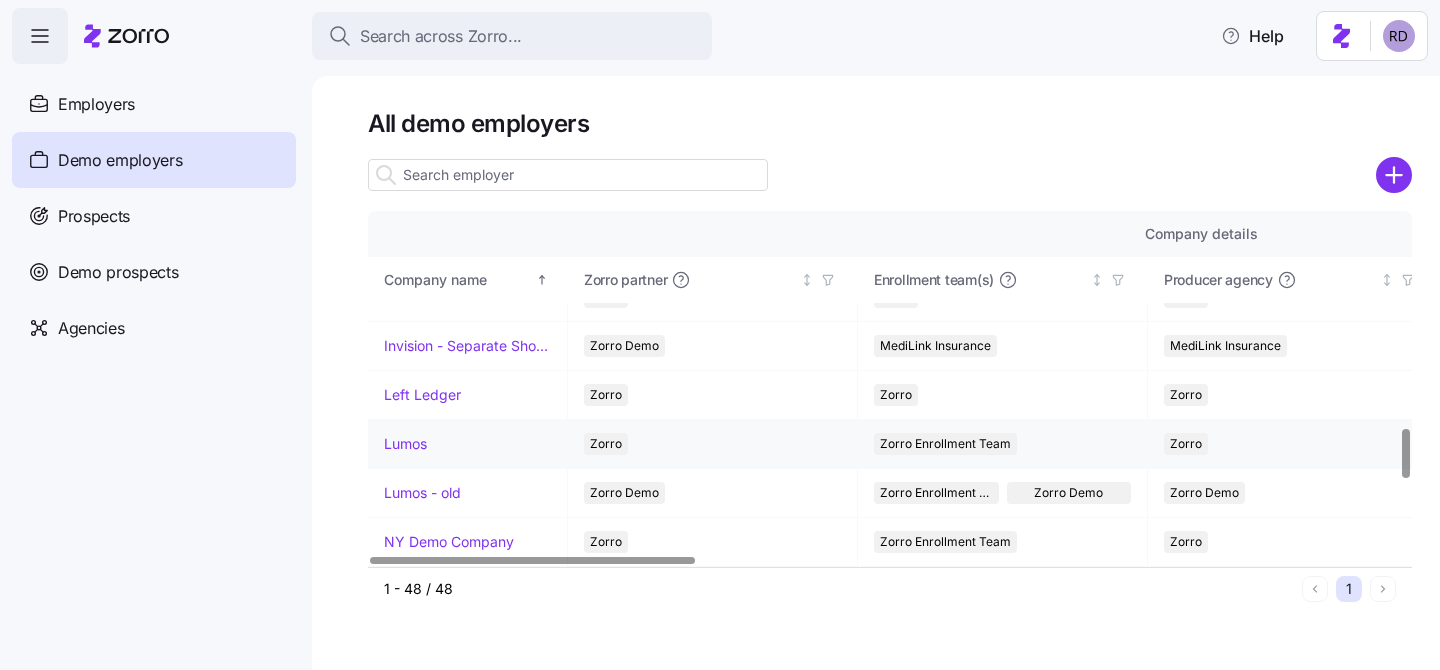 click on "Lumos" at bounding box center [405, 444] 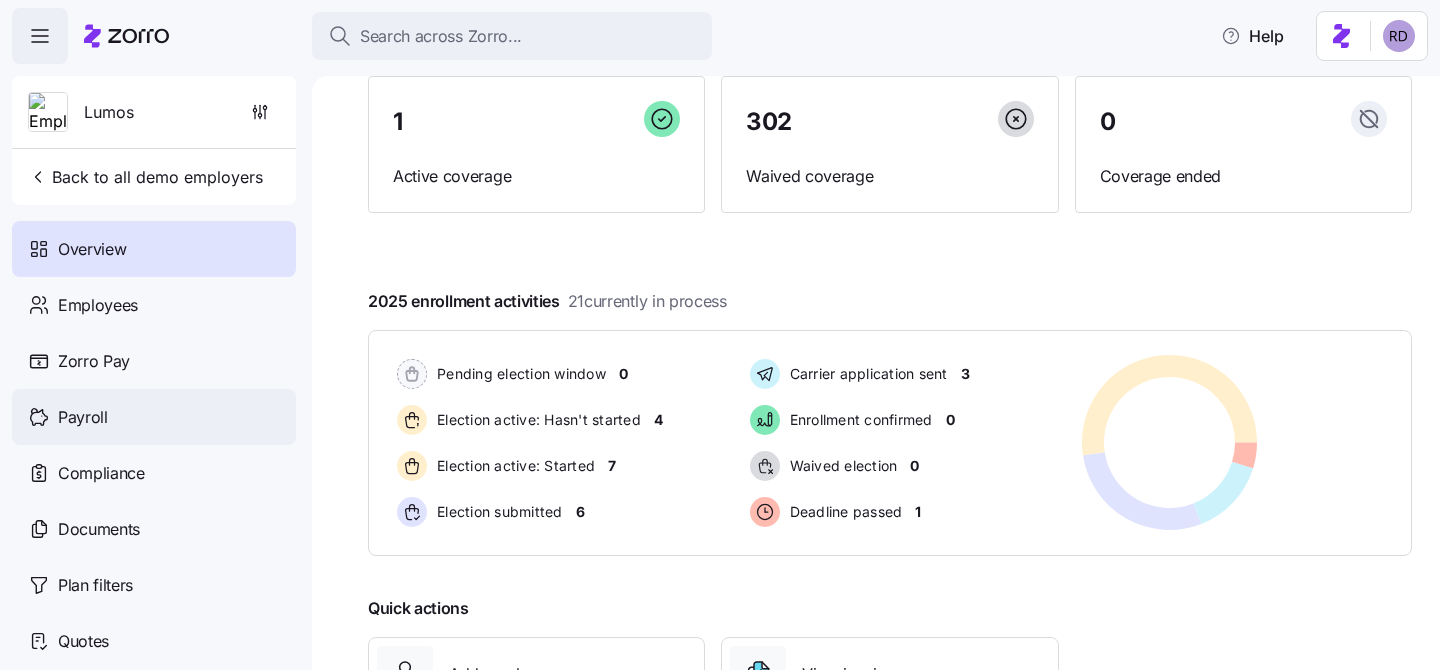scroll, scrollTop: 193, scrollLeft: 0, axis: vertical 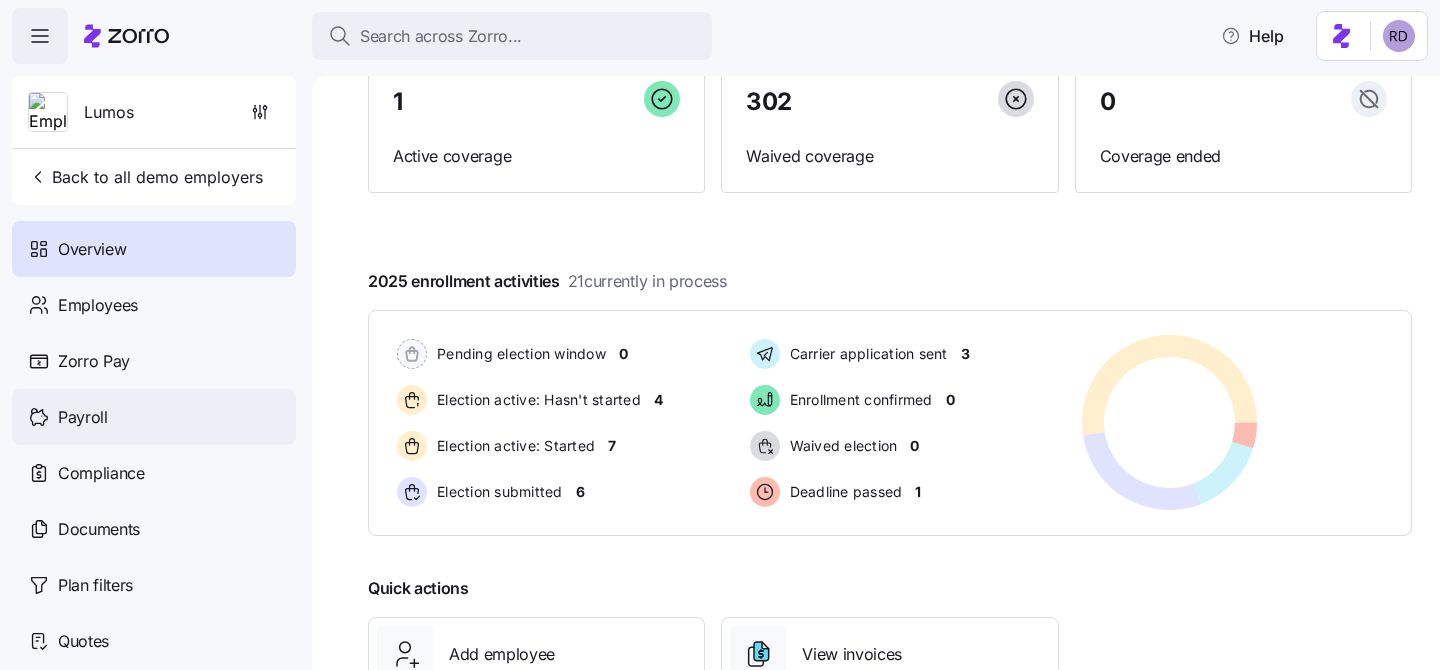 click on "Payroll" at bounding box center (154, 417) 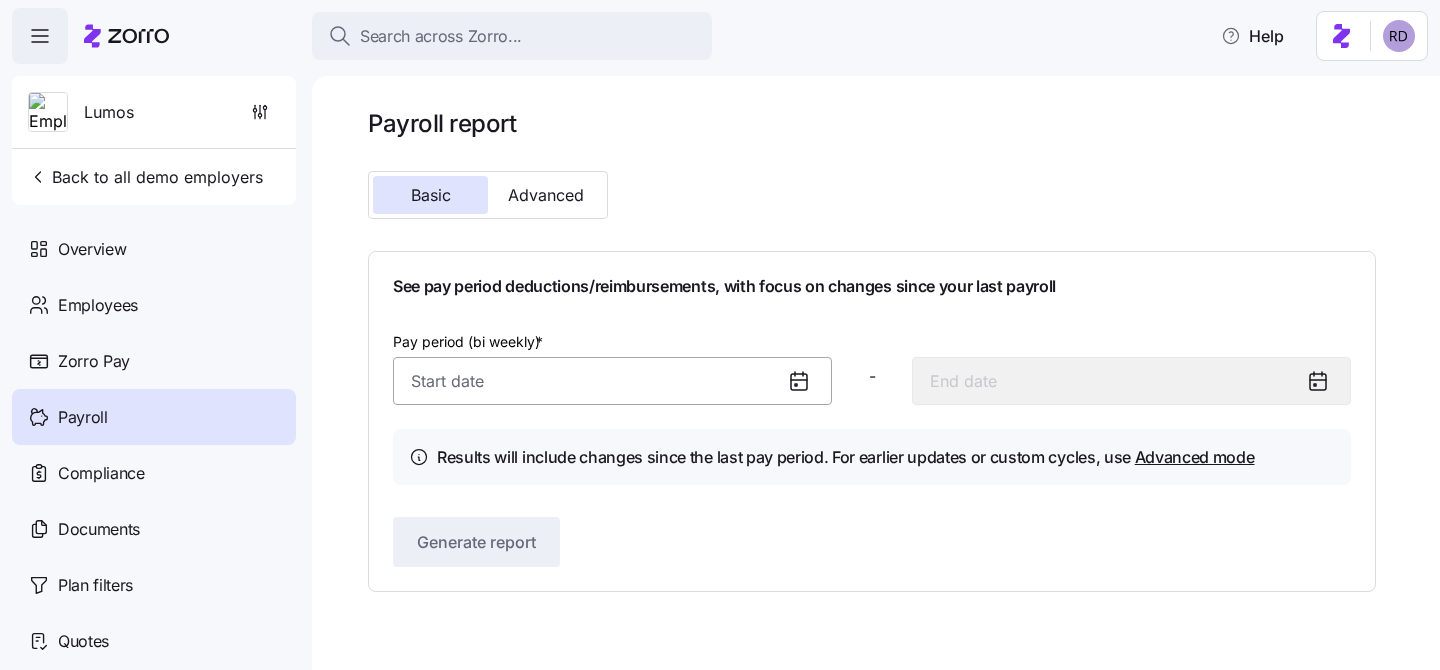 click on "Pay period (bi weekly)  *" at bounding box center (612, 381) 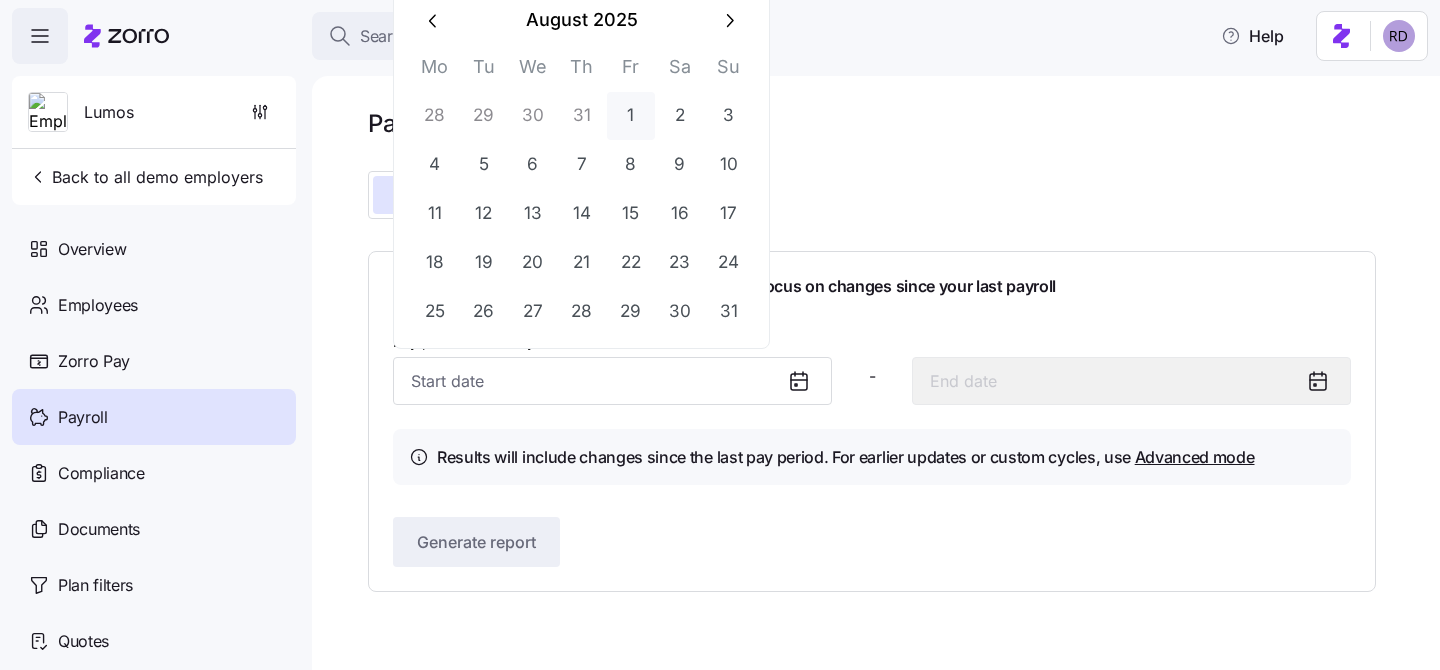 click on "1" at bounding box center (631, 116) 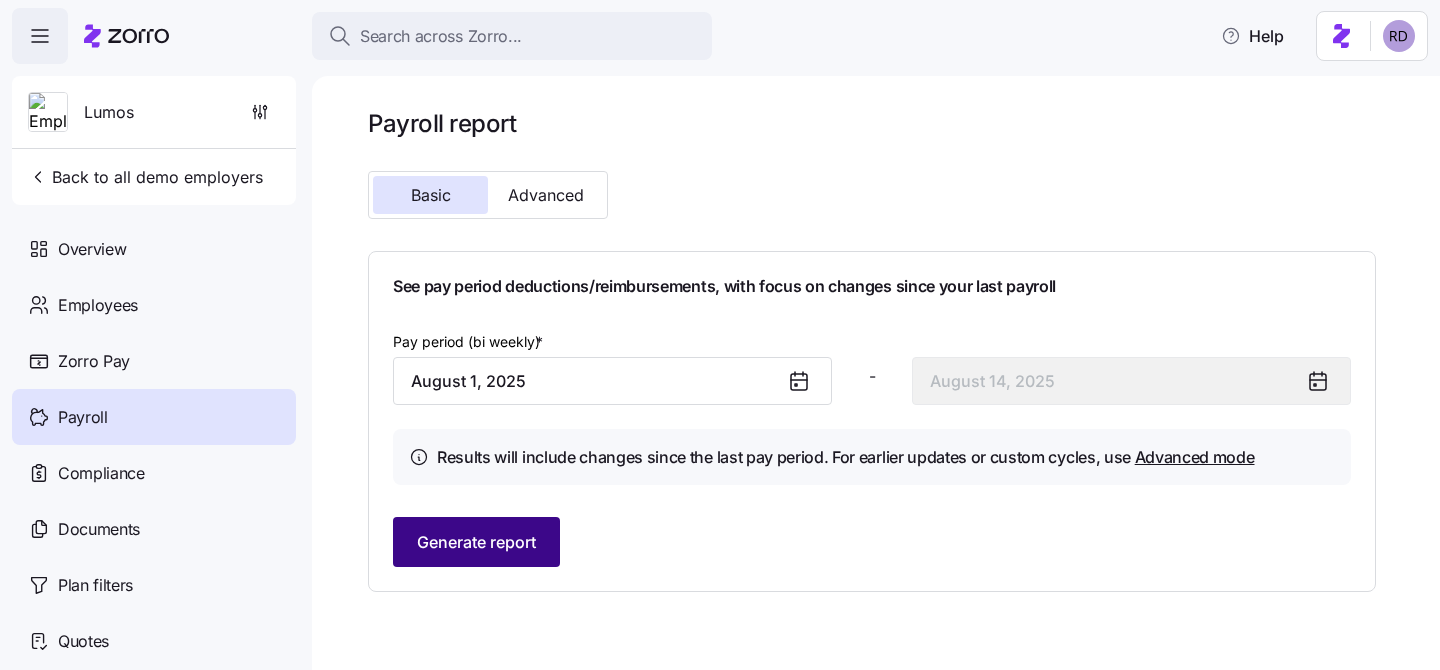 click on "Generate report" at bounding box center [476, 542] 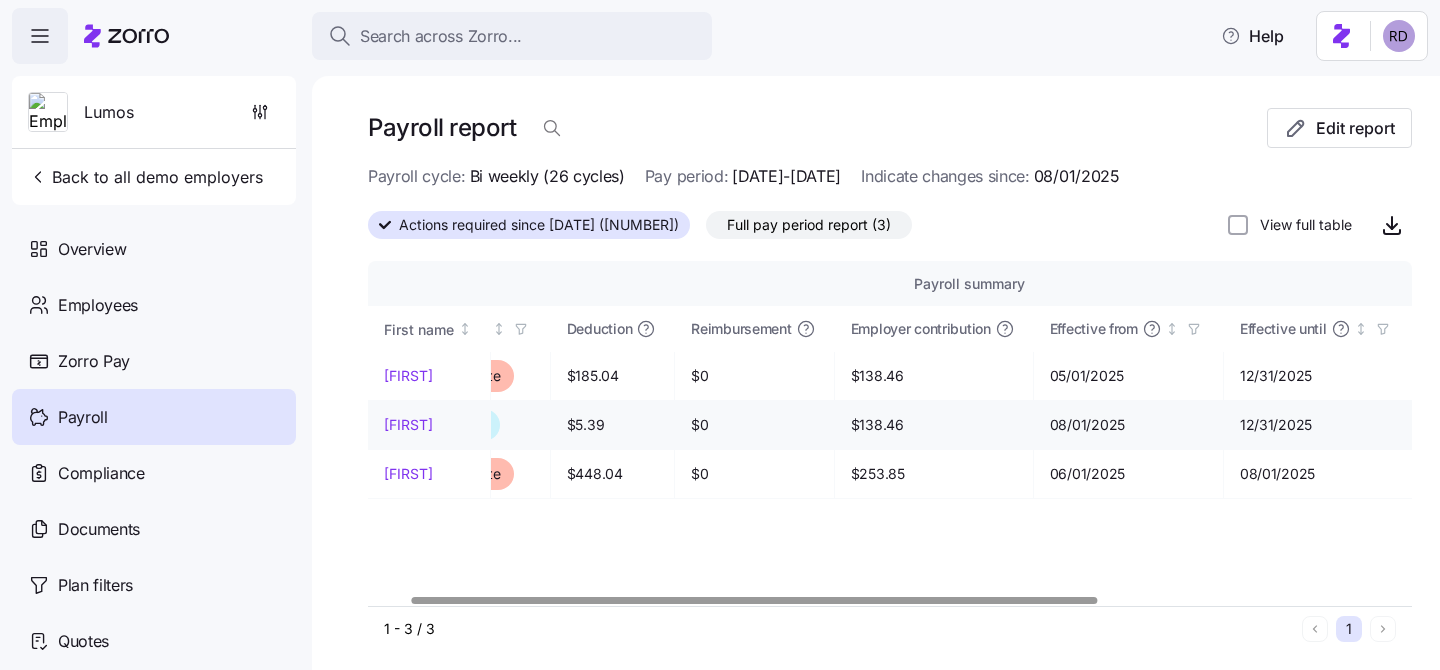 scroll, scrollTop: 0, scrollLeft: 539, axis: horizontal 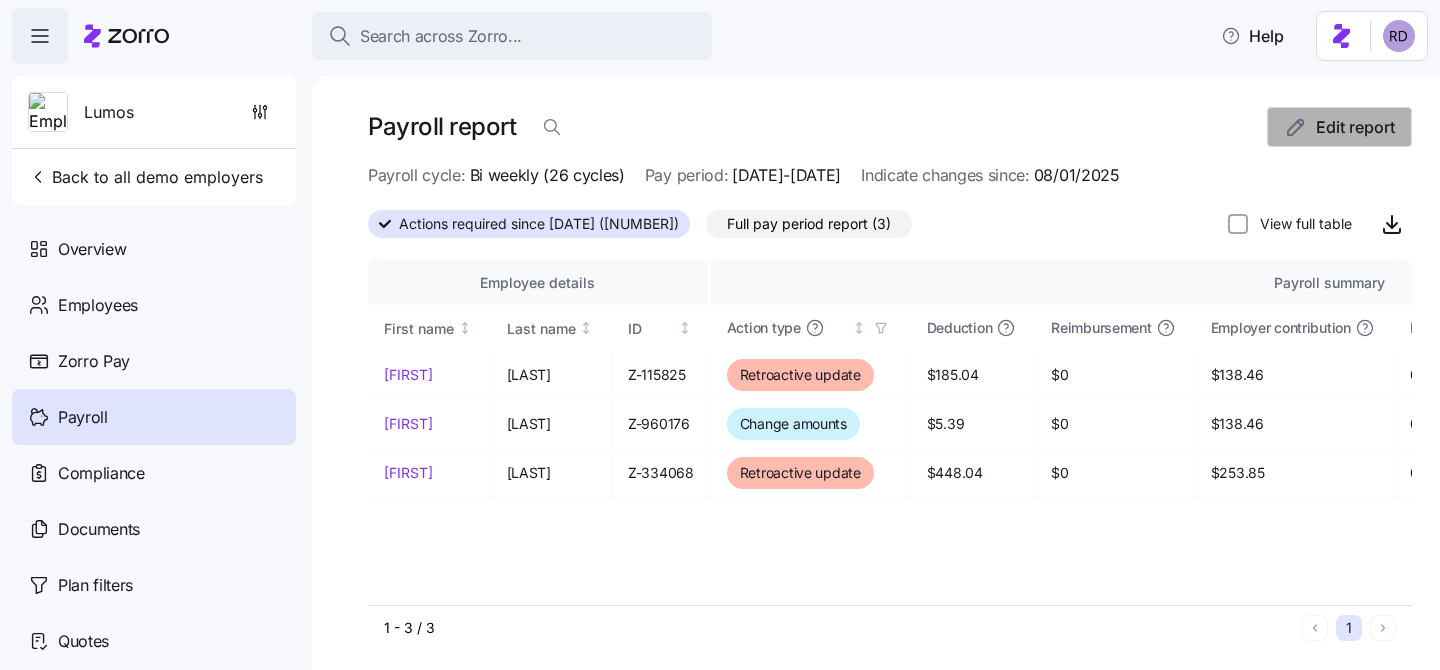 click on "Edit report" at bounding box center [1355, 127] 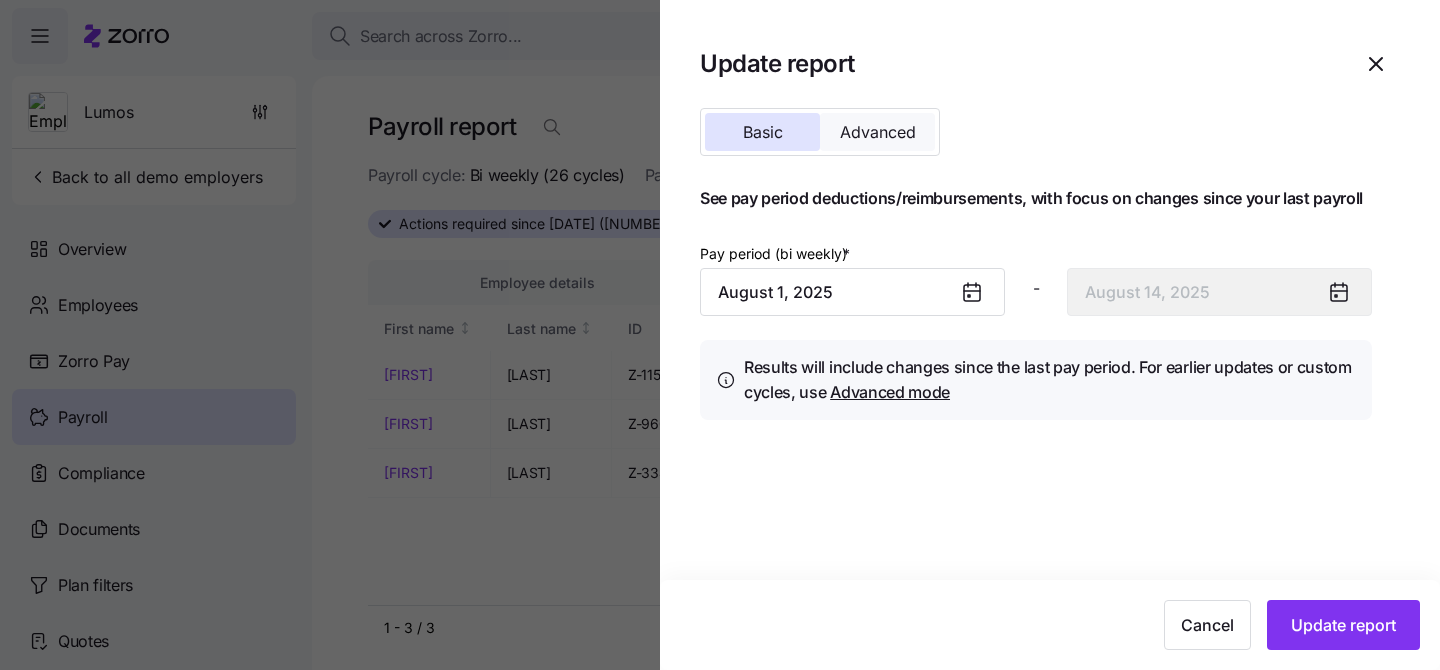click on "Advanced" at bounding box center [878, 132] 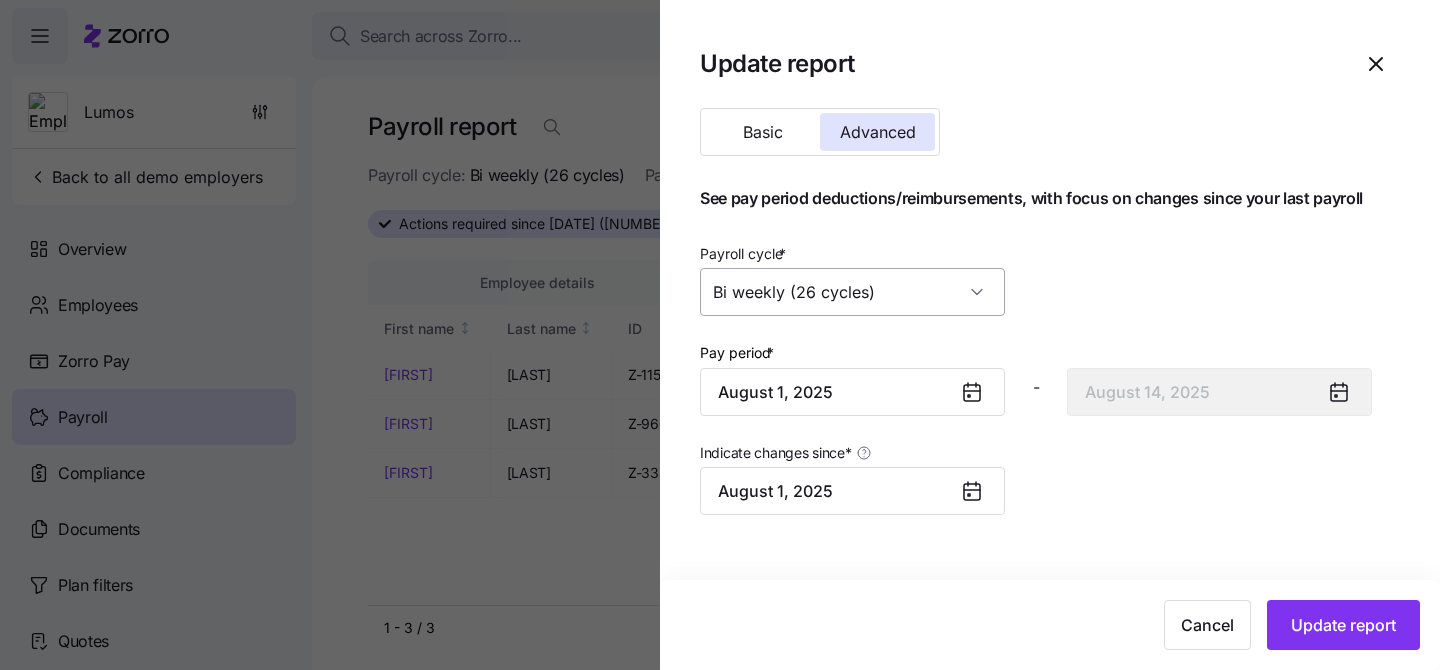 click on "Bi weekly (26 cycles)" at bounding box center [852, 292] 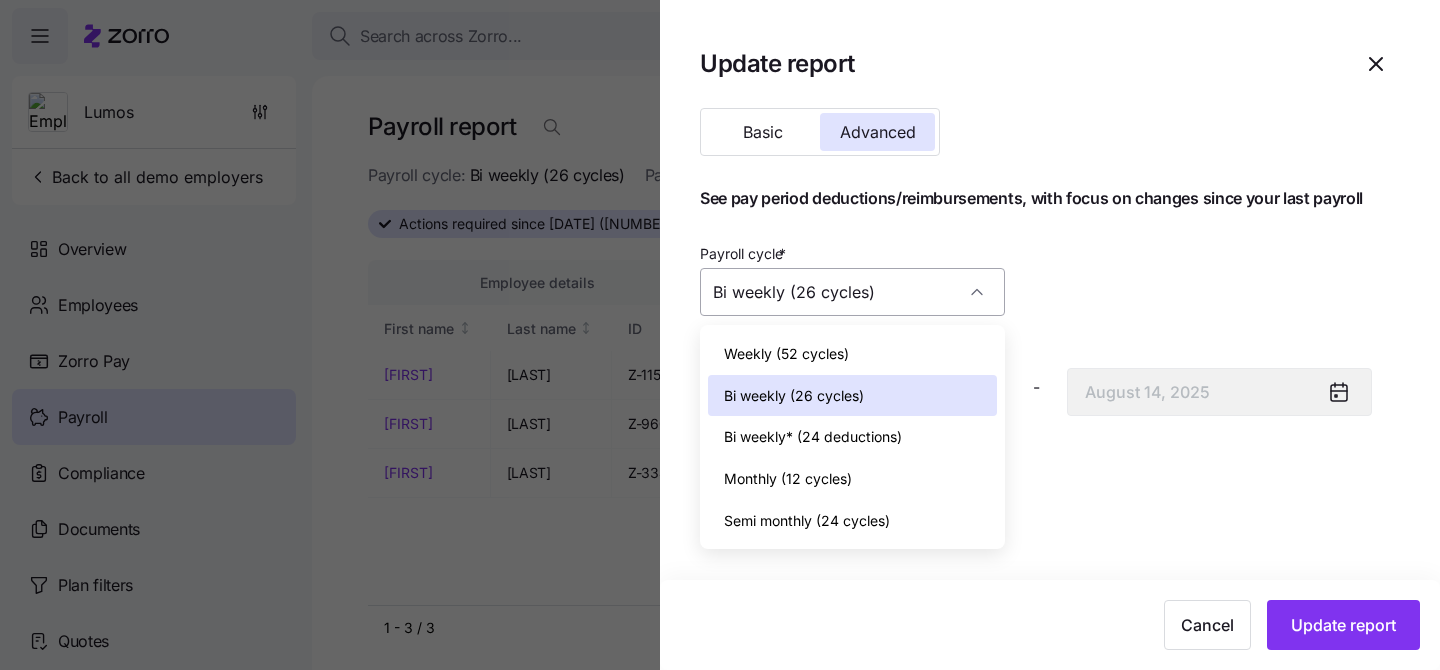 click on "Bi weekly (26 cycles)" at bounding box center (852, 292) 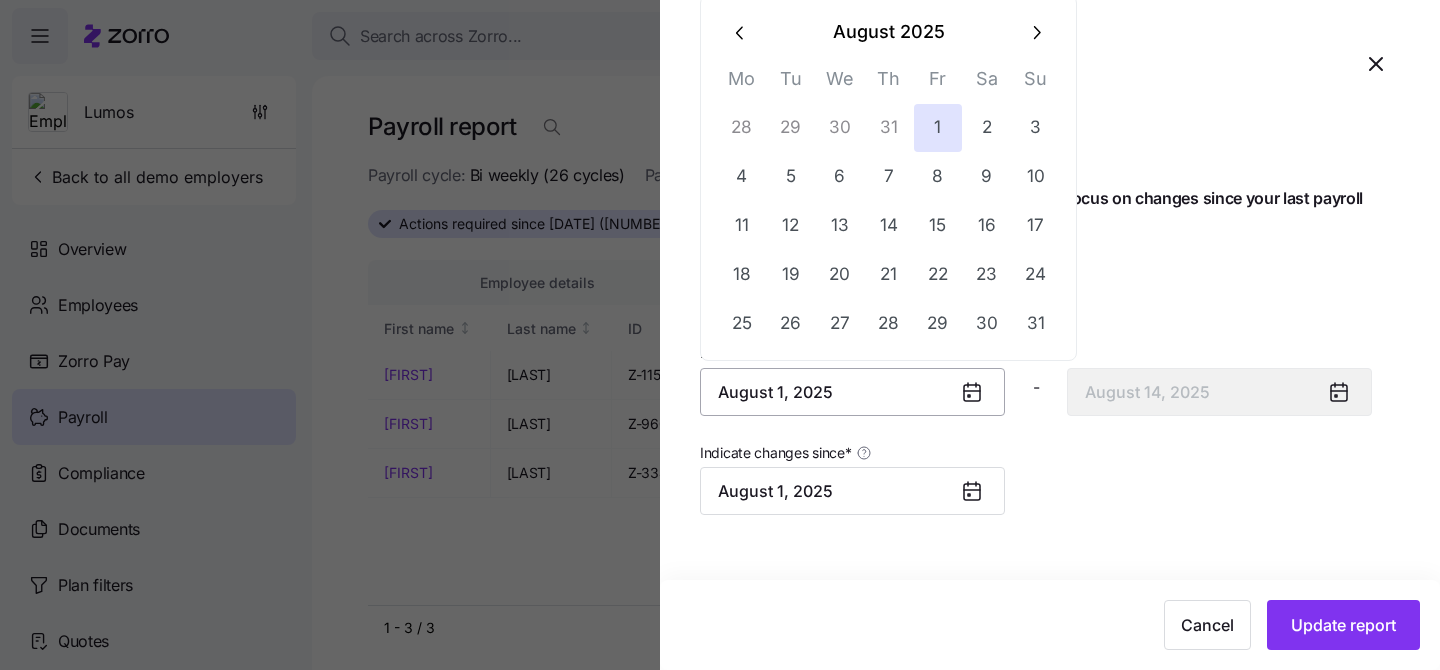 click on "August 1, 2025" at bounding box center (852, 392) 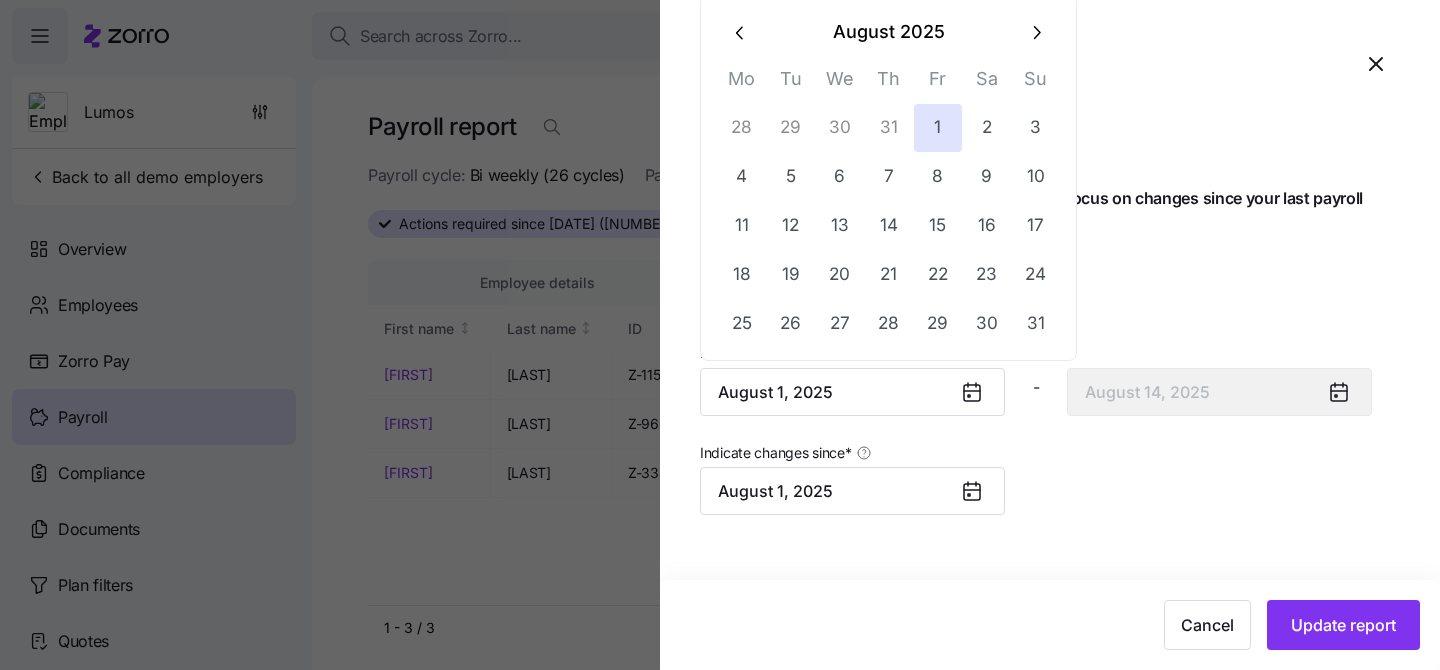 click on "See pay period deductions/reimbursements, with focus on changes since your last payroll Payroll cycle  * Bi weekly (26 cycles) Pay period  * [DATE] - [DATE] Indicate changes since  * [DATE] Cancel Update report" at bounding box center [1036, 367] 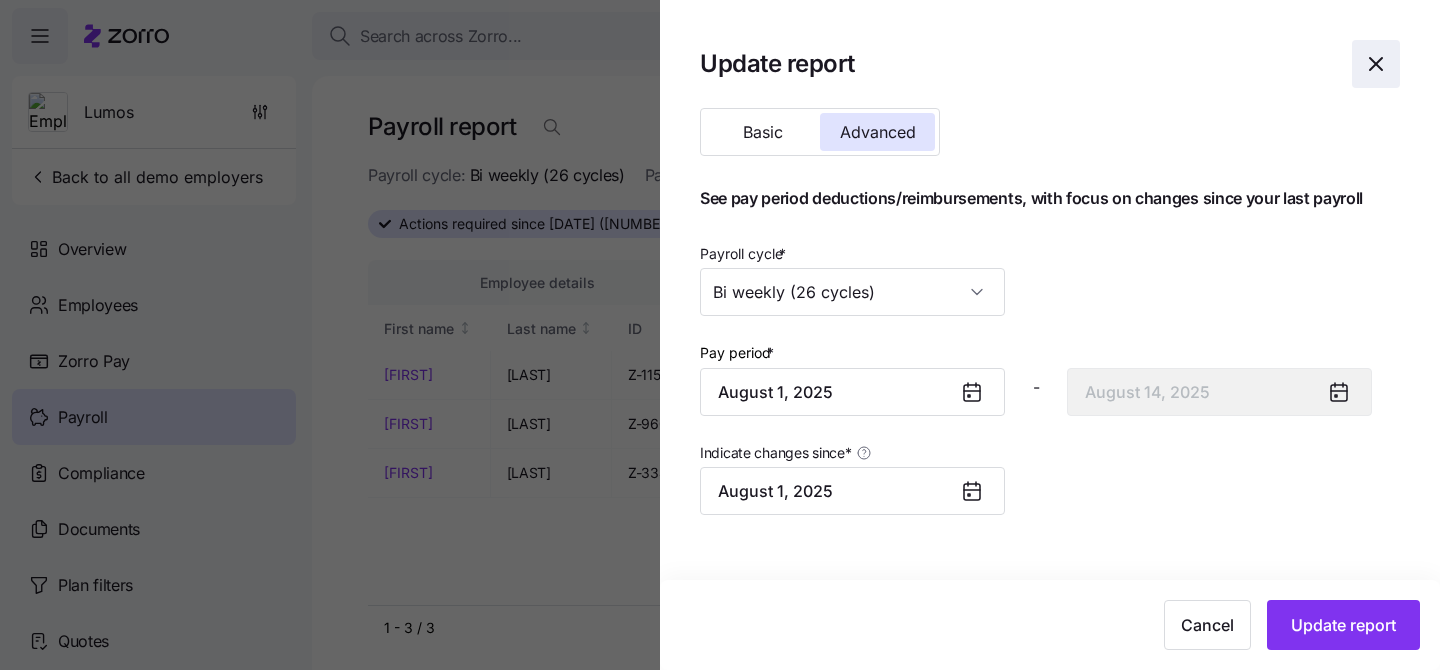 click at bounding box center (1376, 64) 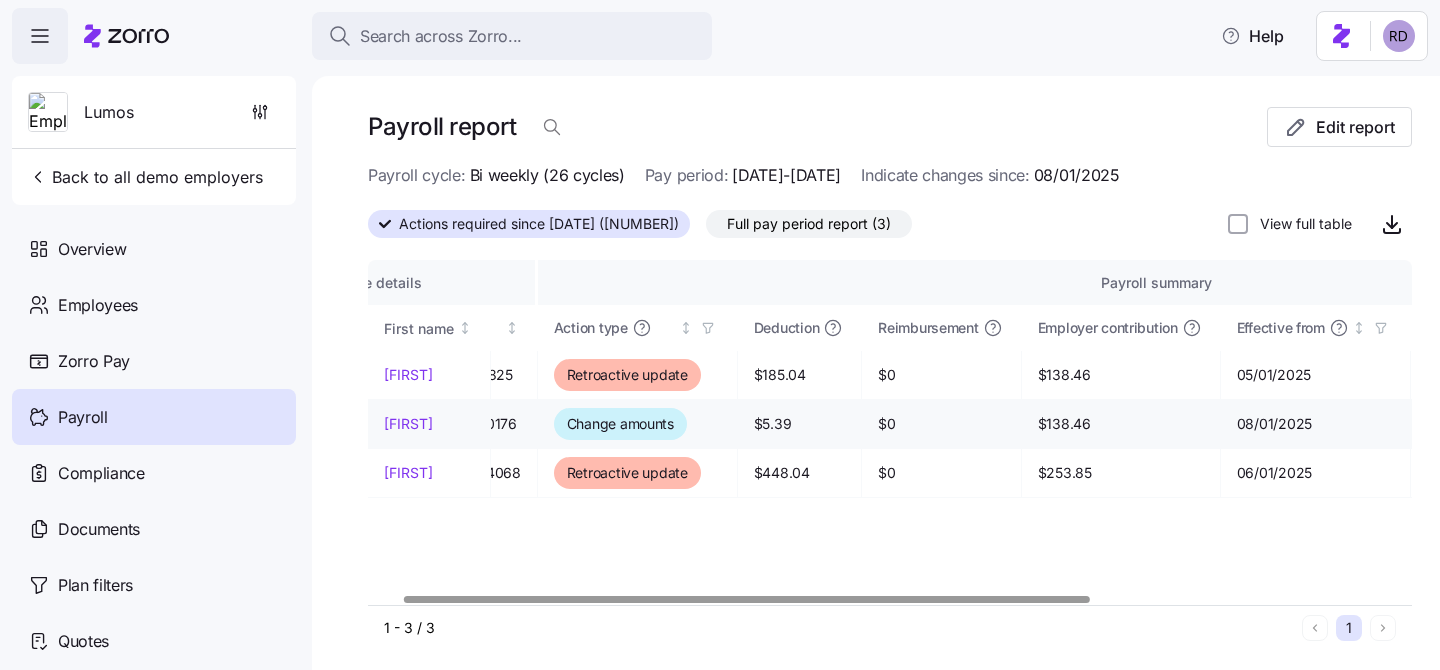 scroll, scrollTop: 0, scrollLeft: 0, axis: both 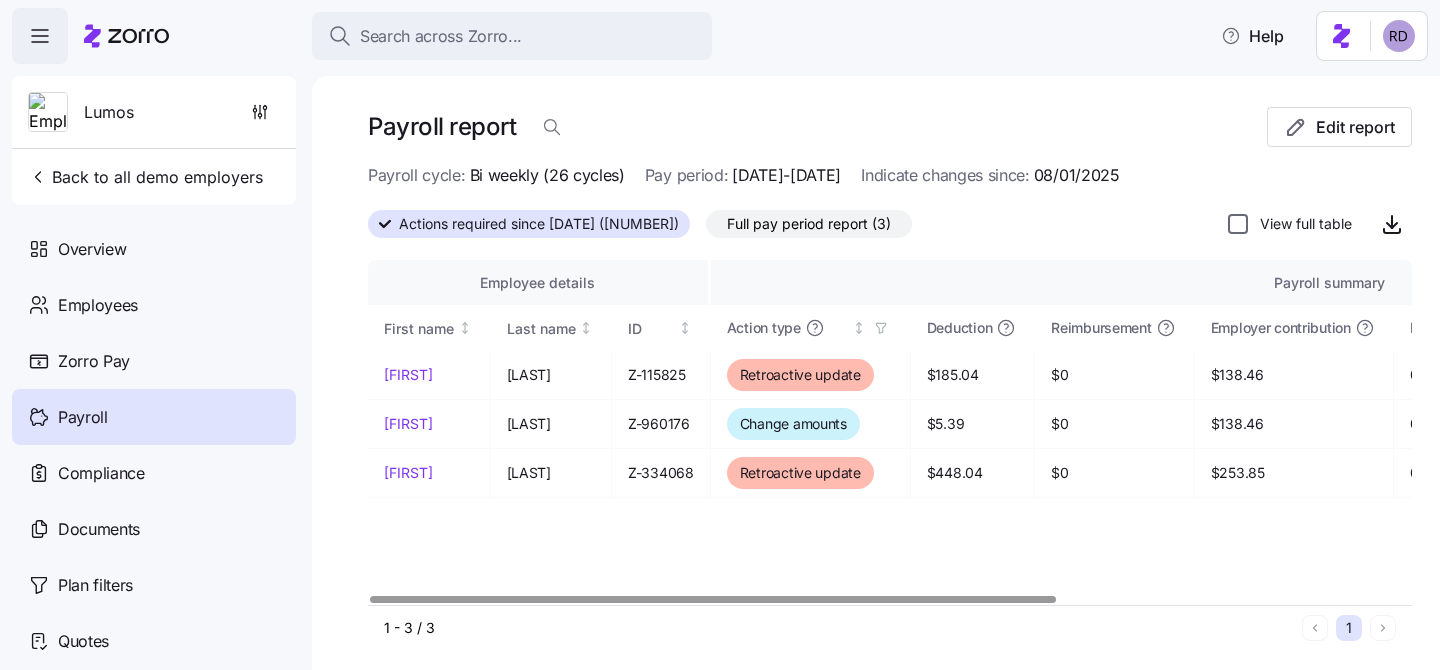 click on "View full table" at bounding box center (1238, 224) 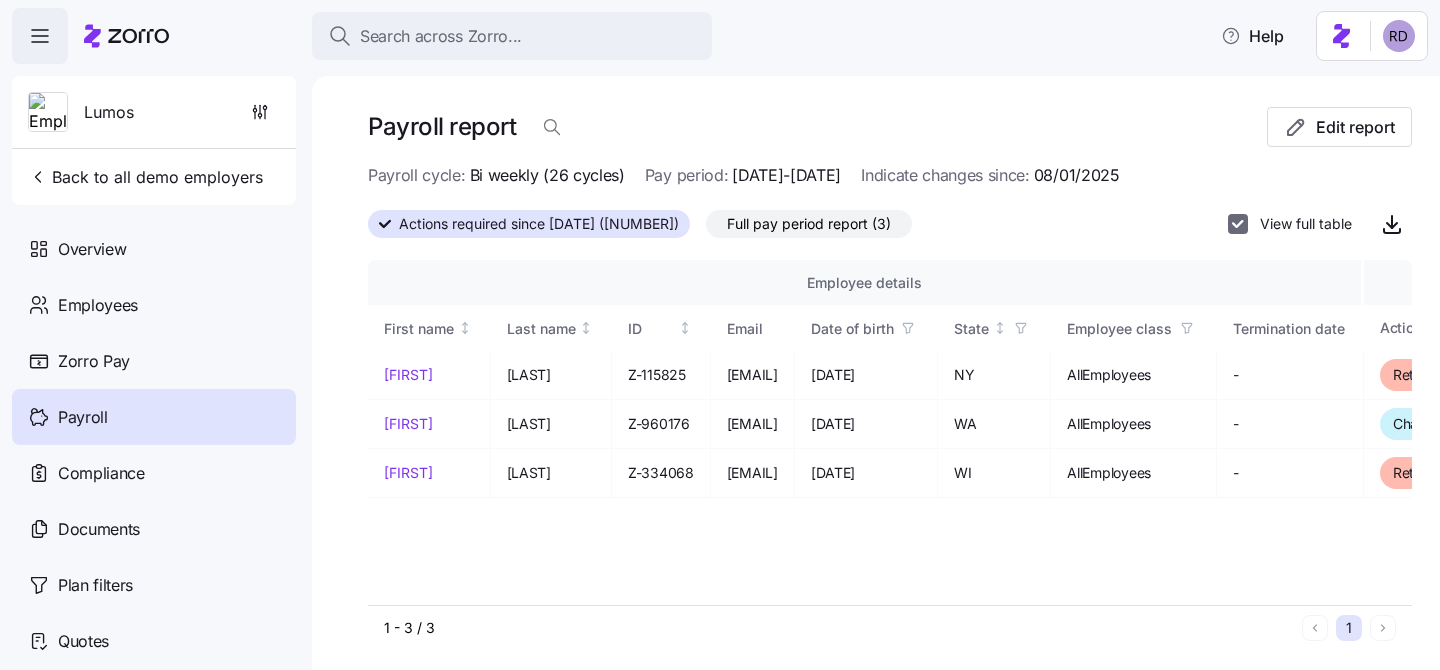 click on "View full table" at bounding box center [1238, 224] 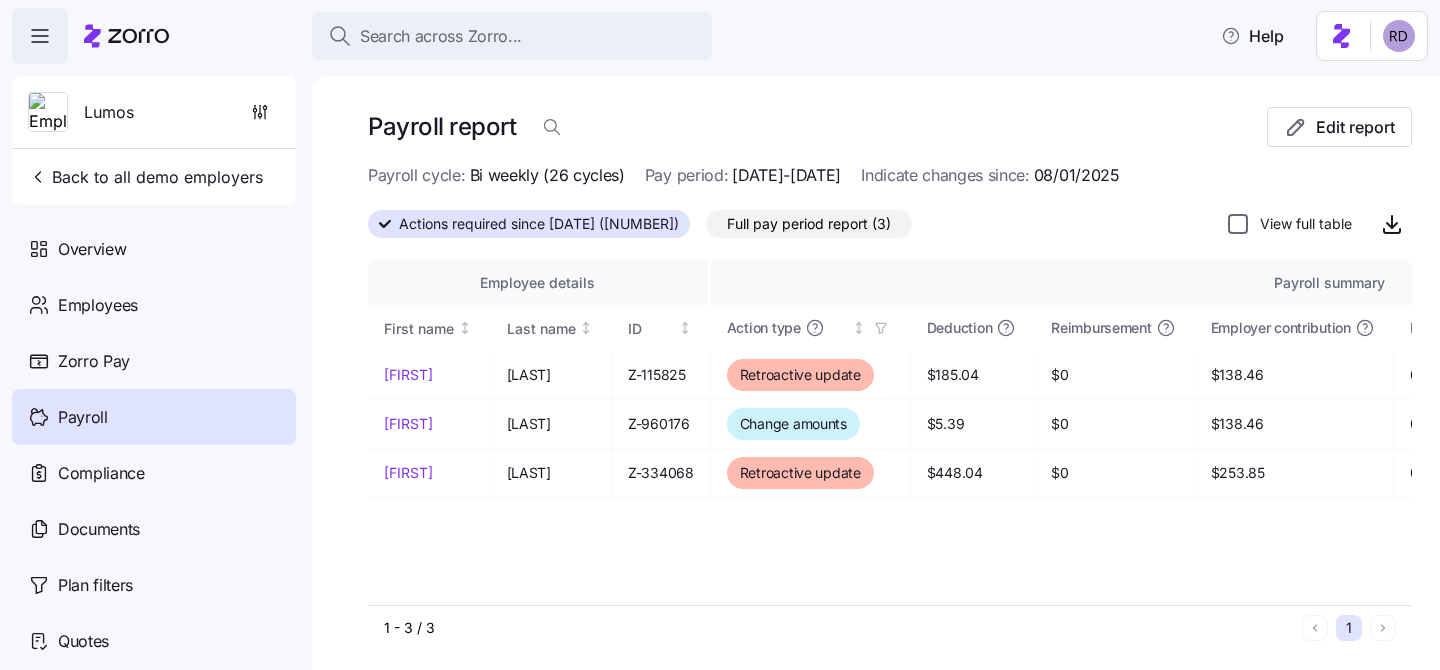 click on "View full table" at bounding box center [1238, 224] 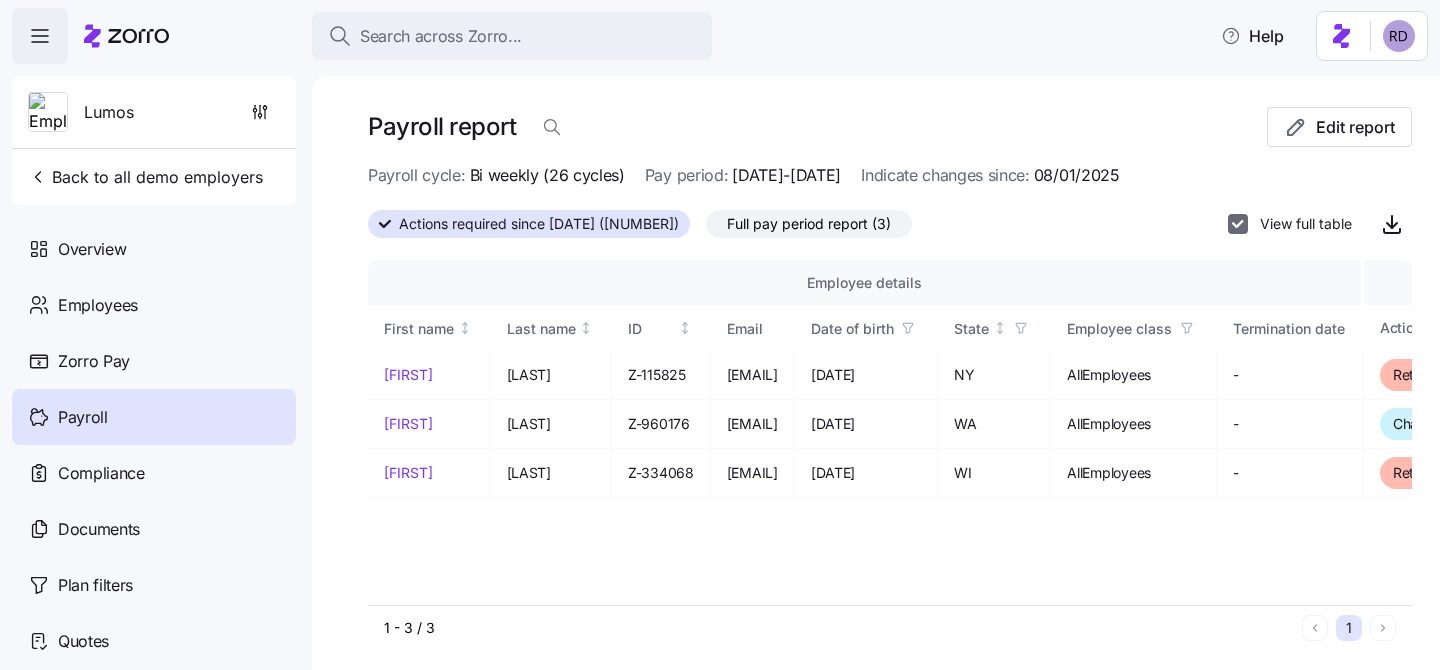 click on "View full table" at bounding box center [1238, 224] 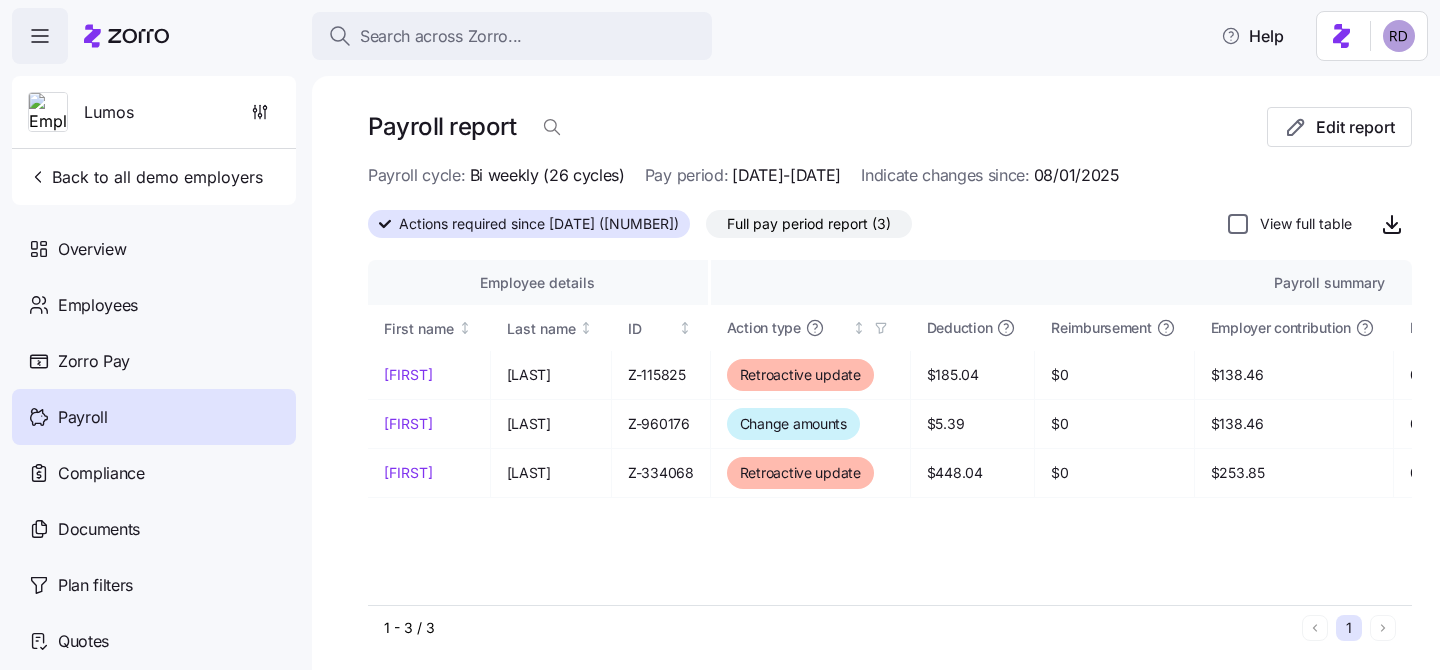 click on "View full table" at bounding box center (1238, 224) 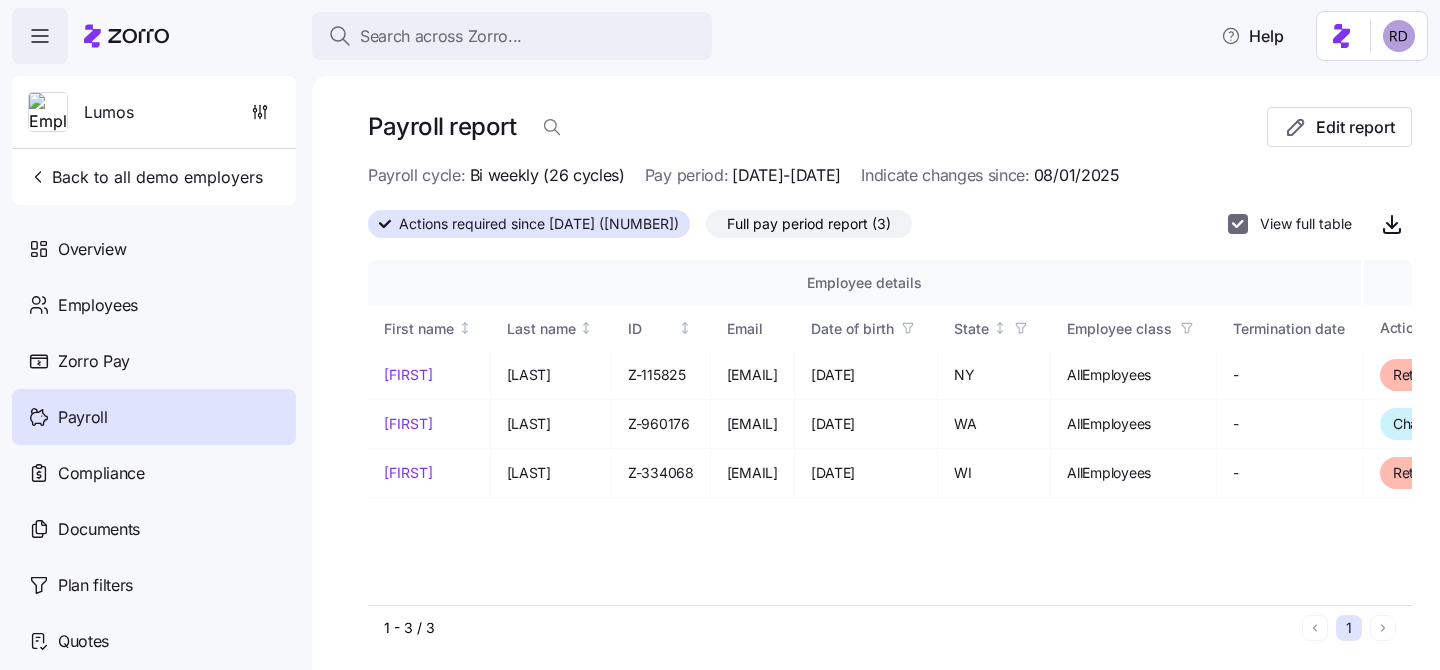 click on "View full table" at bounding box center (1238, 224) 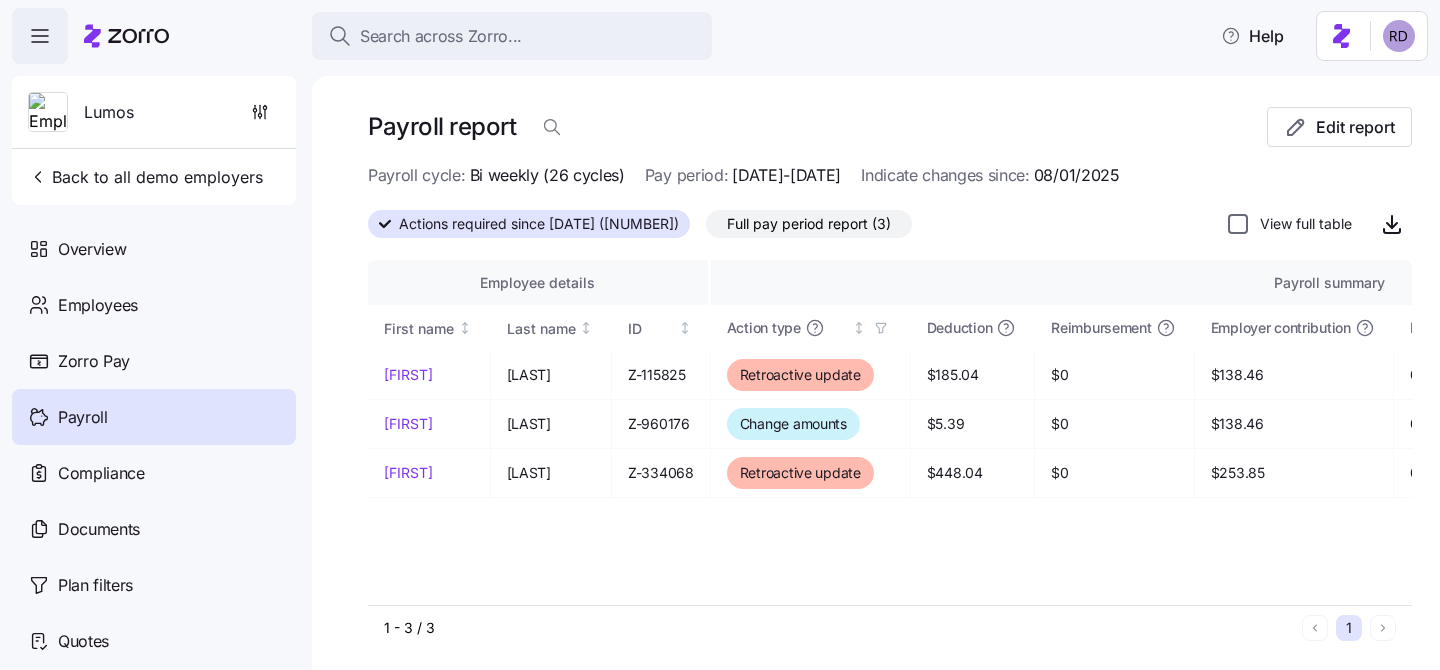 click on "View full table" at bounding box center [1238, 224] 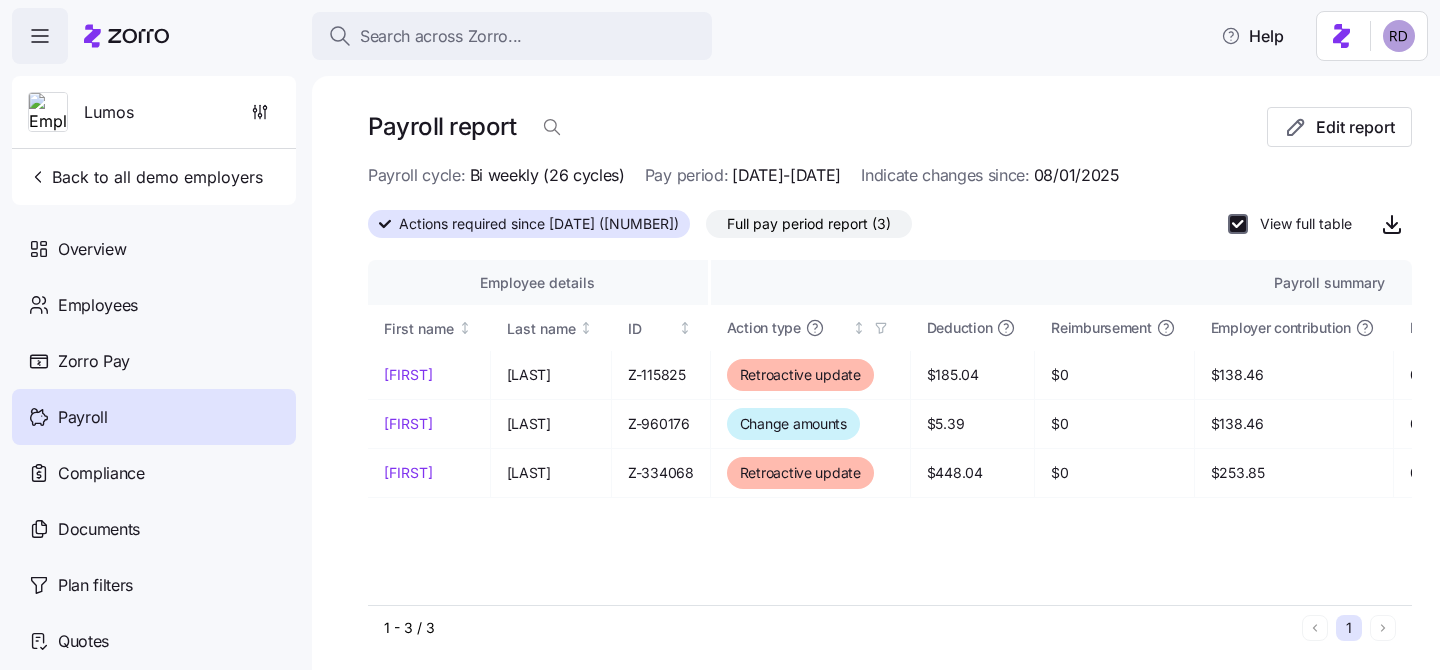 checkbox on "true" 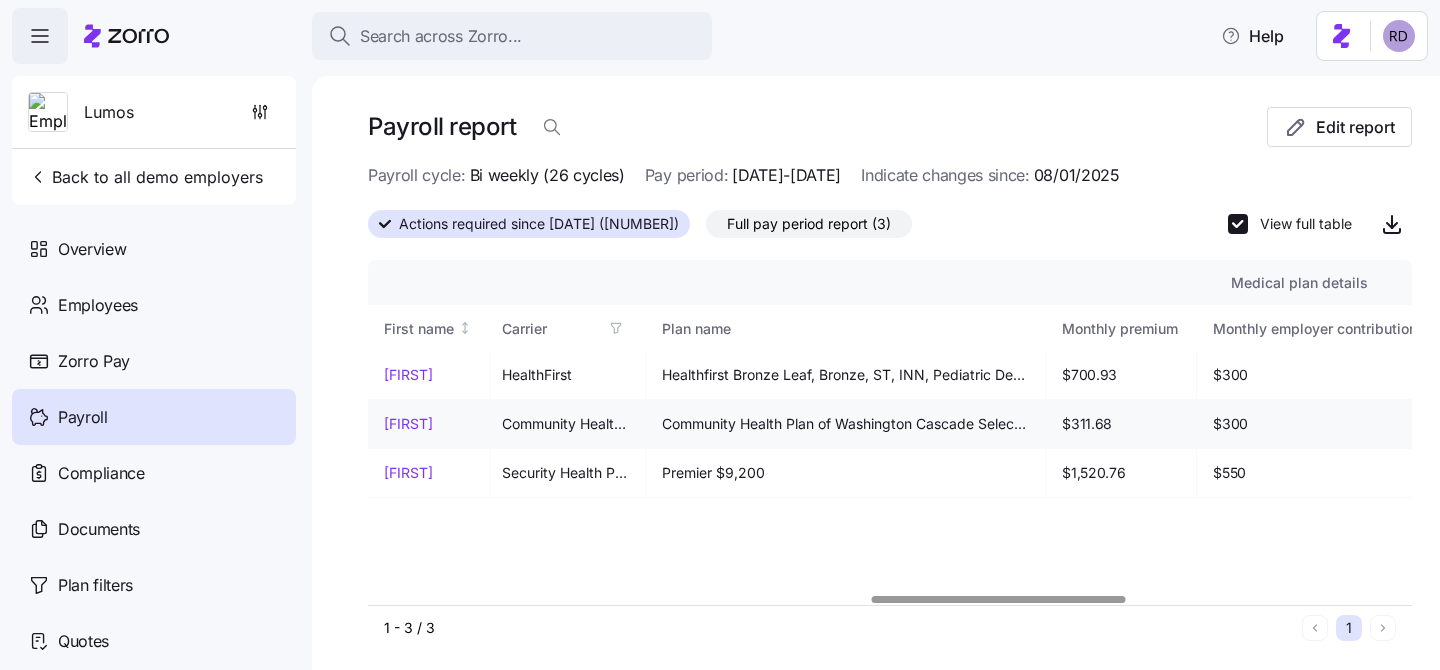 scroll, scrollTop: 0, scrollLeft: 2345, axis: horizontal 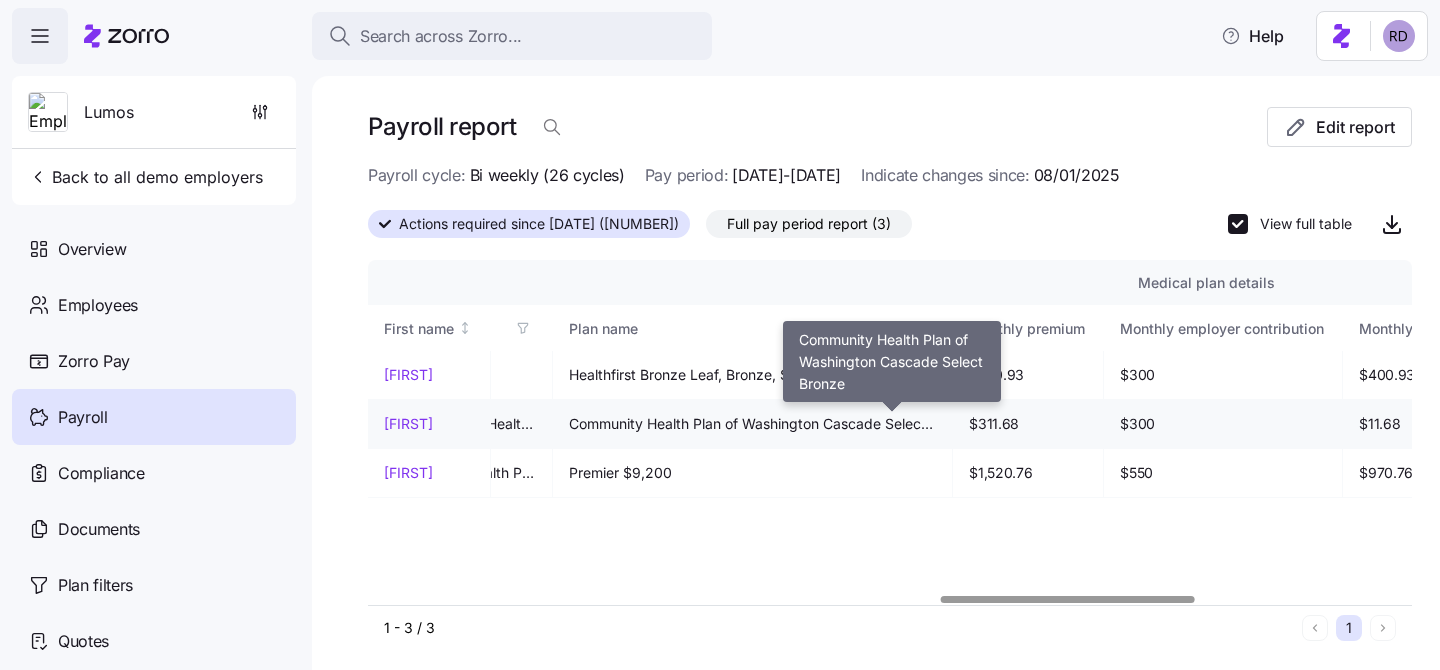 click on "Community Health Plan of Washington Cascade Select Bronze" at bounding box center [752, 424] 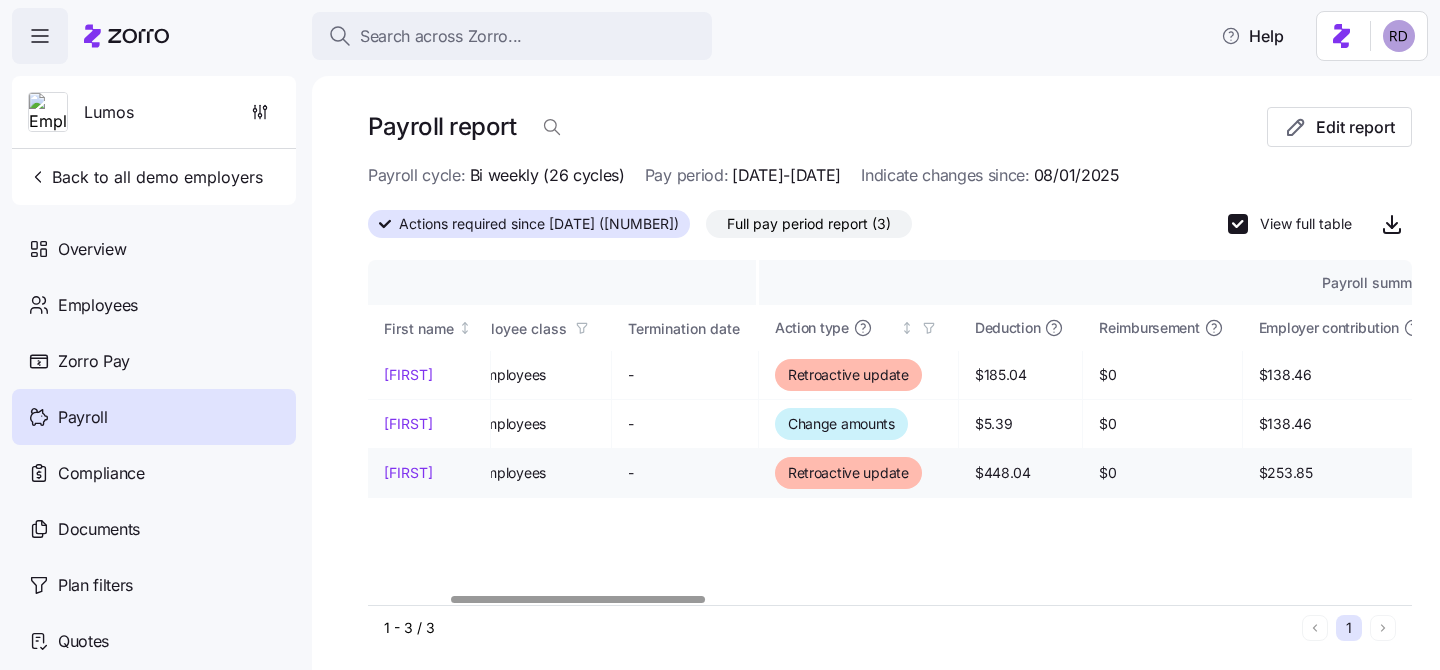 scroll, scrollTop: 0, scrollLeft: 250, axis: horizontal 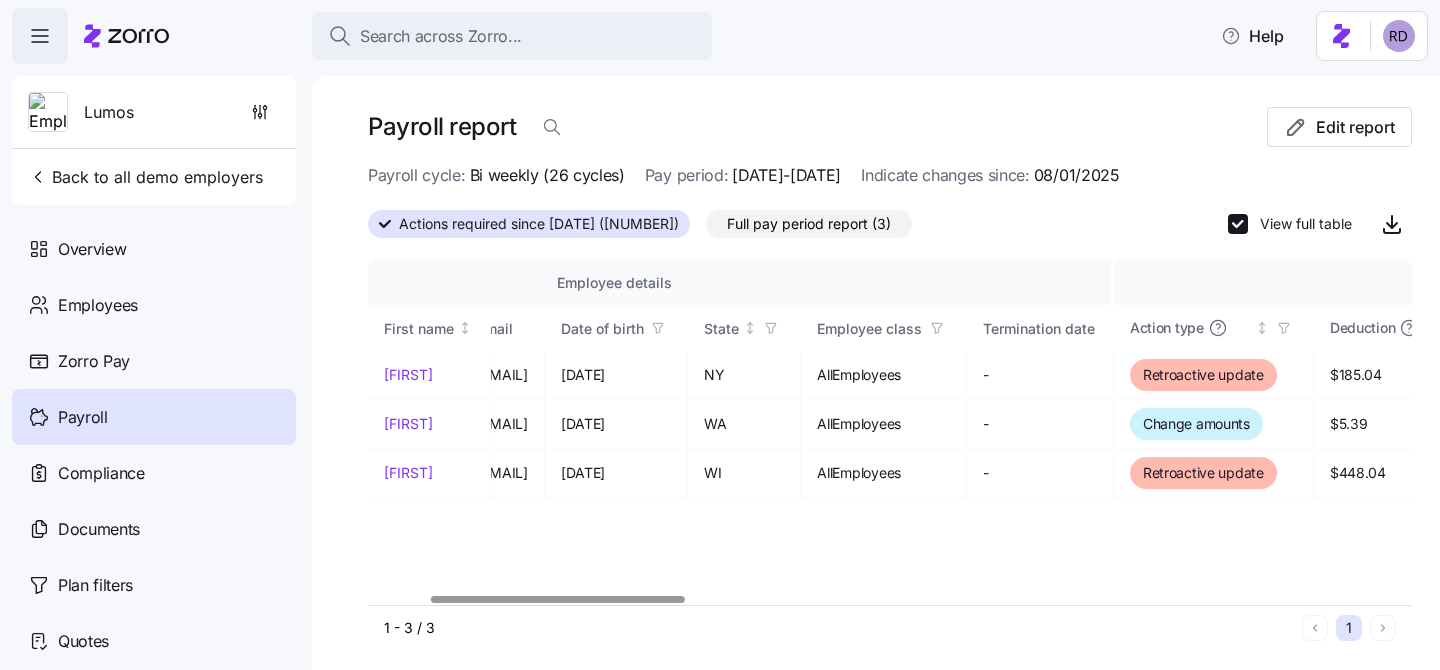 click on "Employee details Payroll summary Medical plan details First name Last name ID Email Date of birth State Employee class Termination date Action type Deduction Reimbursement Employer contribution Effective from Effective until Last update Family unit Carrier Plan name Monthly premium Monthly employer contribution Monthly employee contribution Monthly employee self payment Plan market HSA eligible [FIRST] [LAST] Z-115825 [EMAIL] [DATE] [STATE] AllEmployees - Retroactive update $185.04 $0 $138.46 [DATE] 12/31/2025 [DATE] [TIME] Employee HealthFirst Healthfirst Bronze Leaf, Bronze, ST, INN, Pediatric Dental, Fitness & Wellness Rewards FP $700.93 $300 $400.93 $0 Both markets No Adrienne Sanders Z-960176 [EMAIL] [DATE] [STATE] AllEmployees - Change amounts $5.39 $0 $138.46 [DATE] 12/31/2025 [DATE] [TIME] Employee Community Health Network of Washington Community Health Plan of Washington Cascade Select Bronze $311.68 $300 $11.68 $0 Both markets No Alisha Valenzuela -" at bounding box center [890, 433] 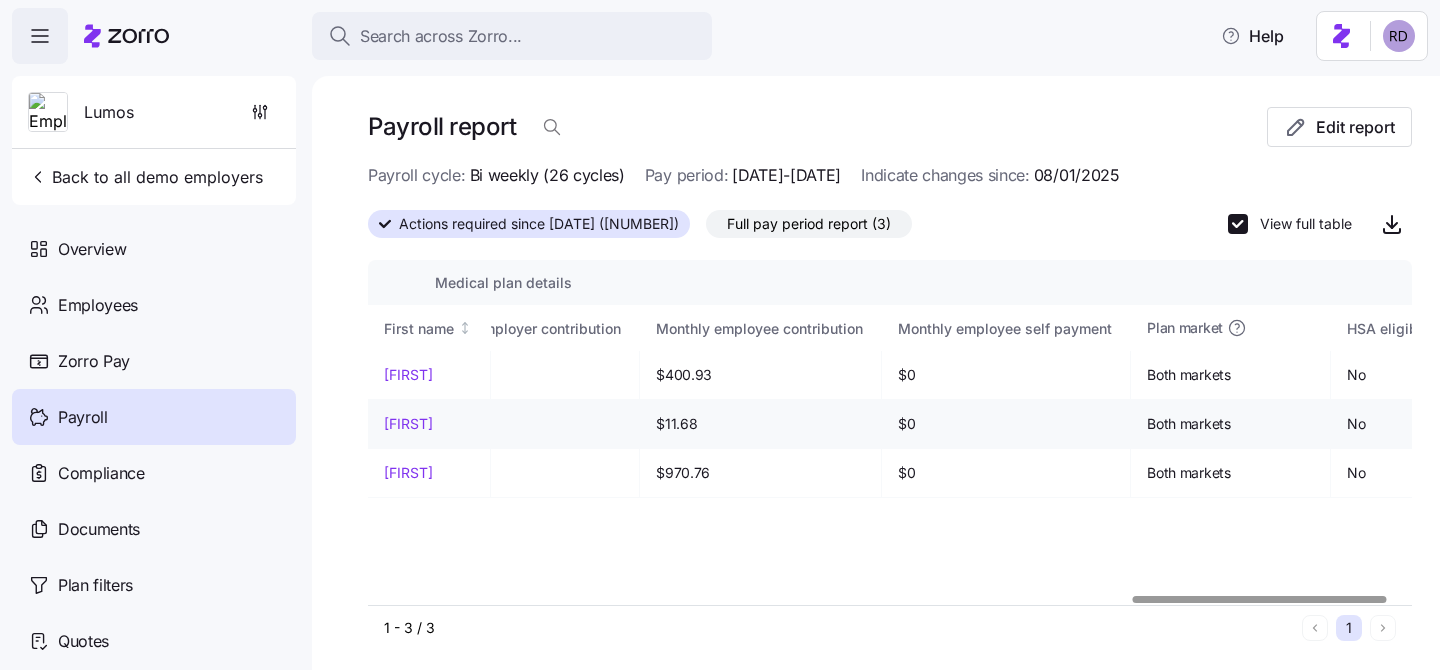 scroll, scrollTop: 0, scrollLeft: 3230, axis: horizontal 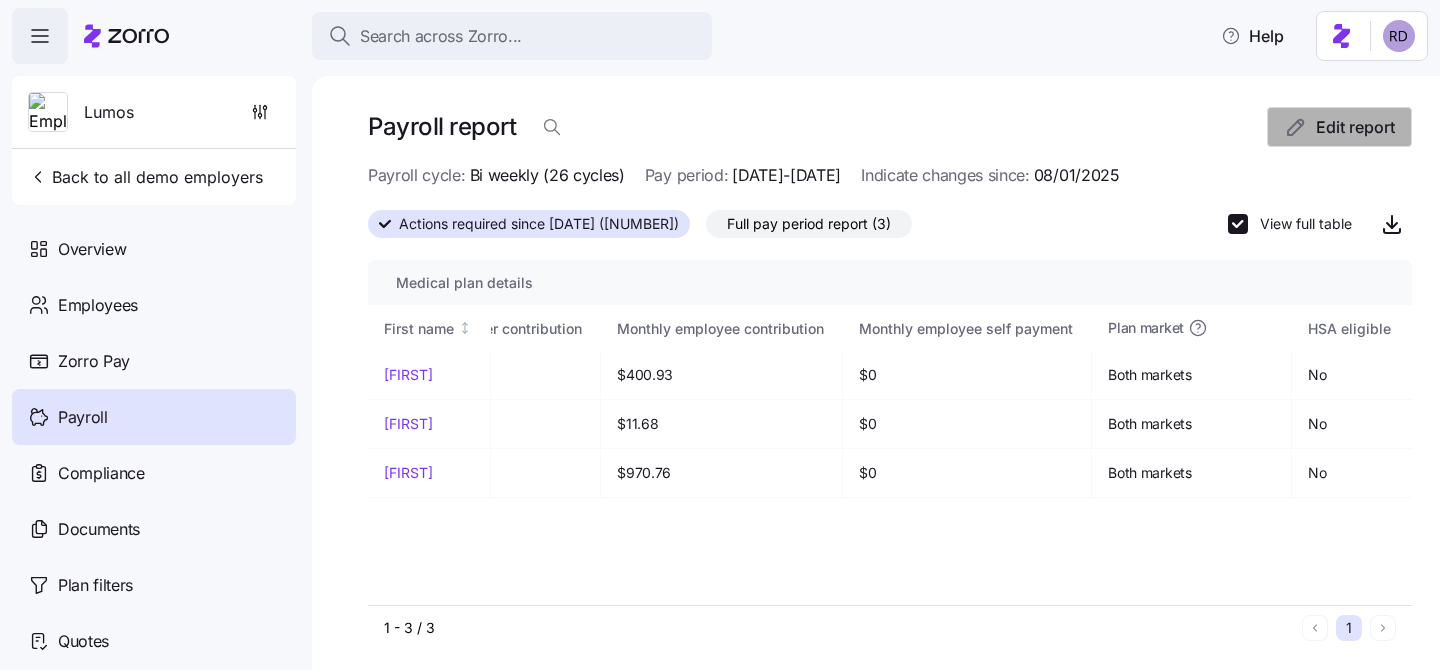 click on "Edit report" at bounding box center (1355, 127) 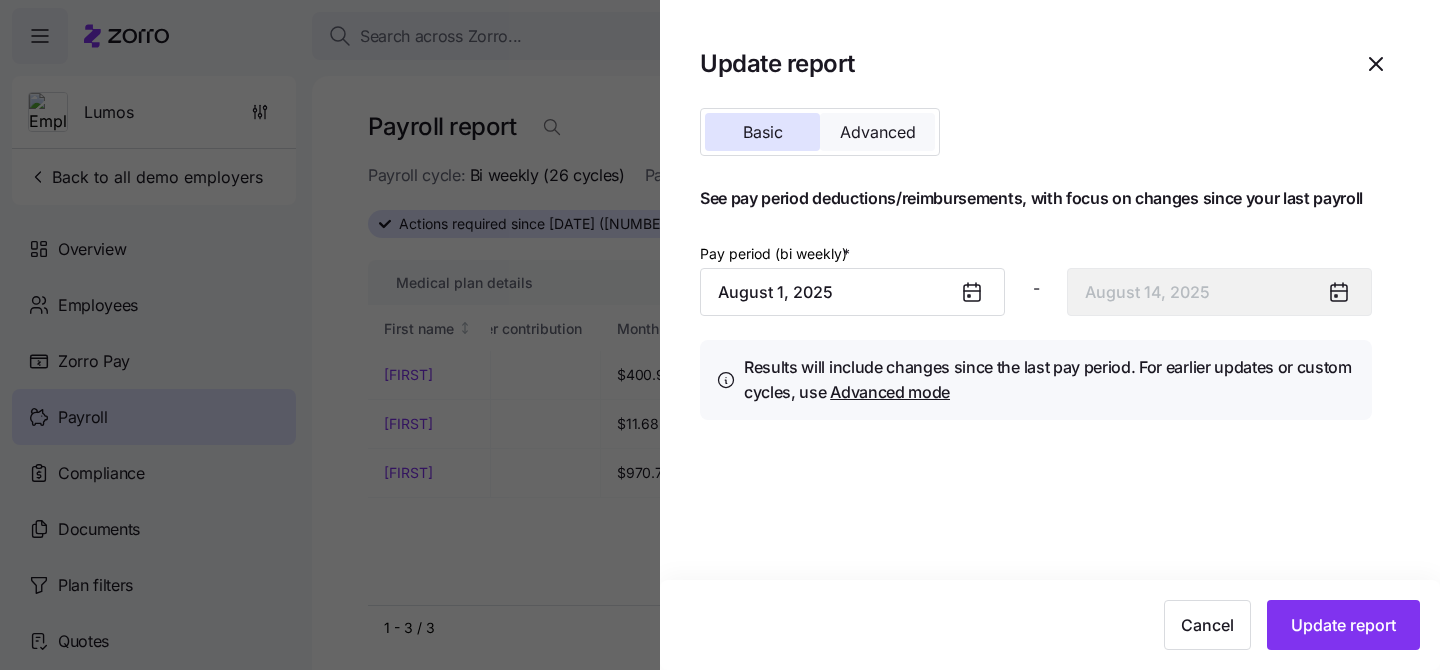 click on "Advanced" at bounding box center [877, 132] 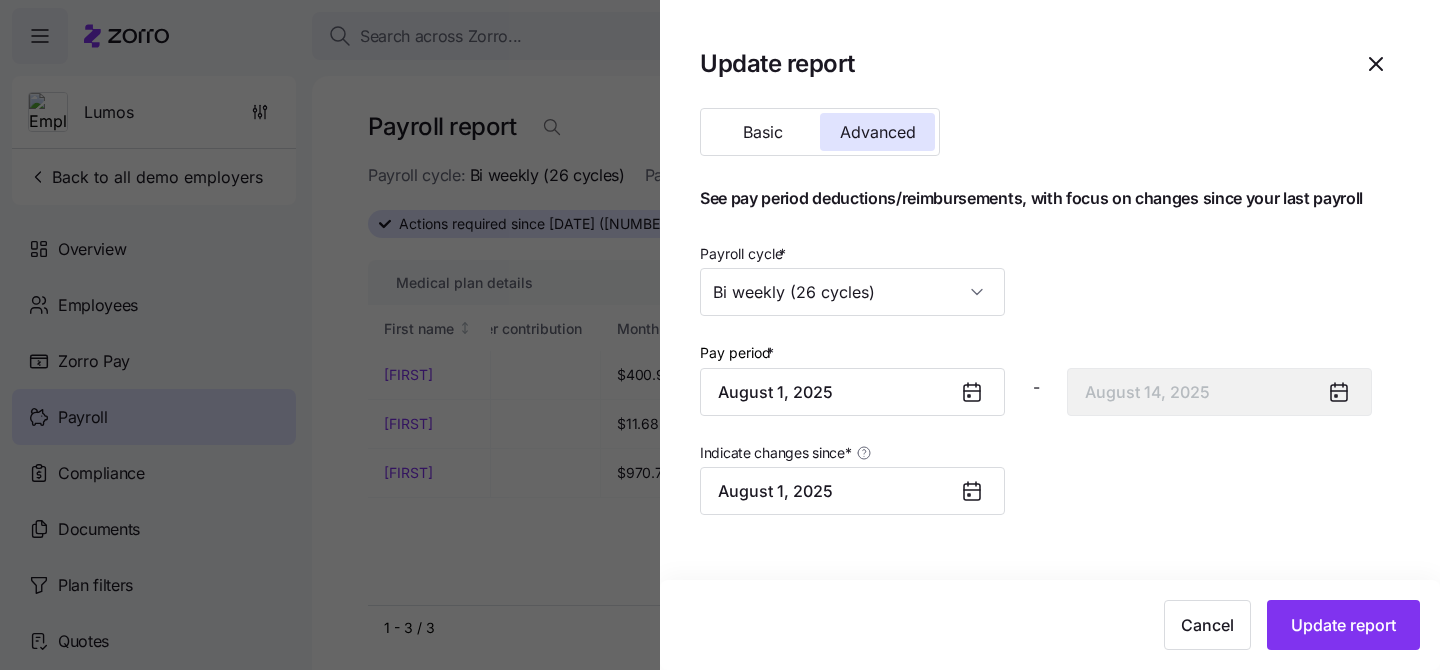 type 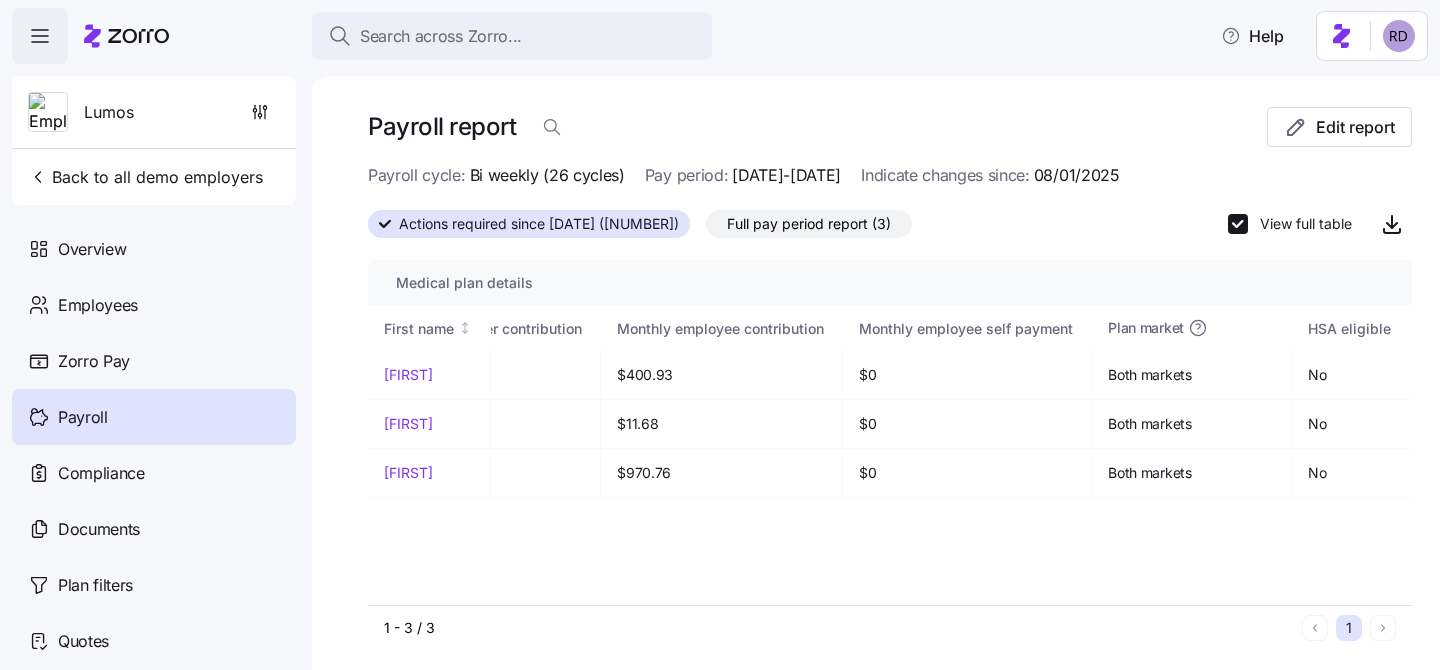 type 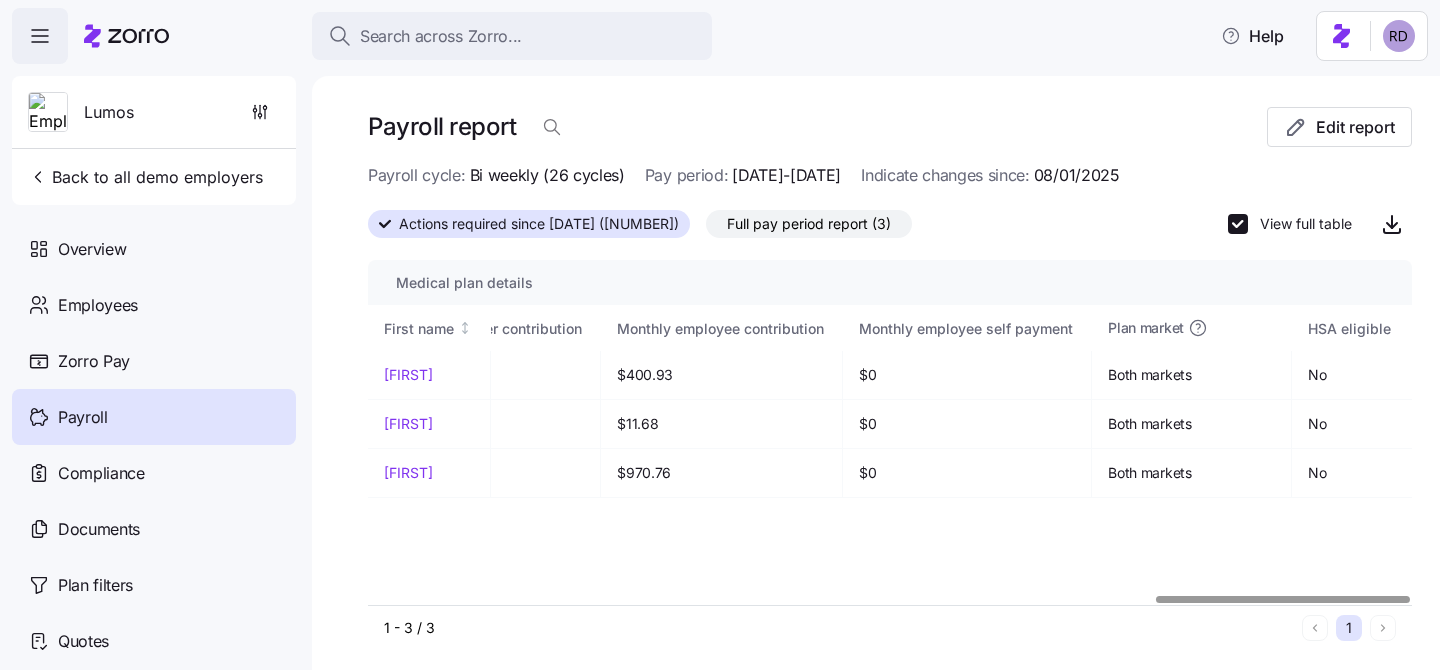 click on "Payroll report Edit report Payroll cycle: Bi weekly (26 cycles) Pay period: [DATE]-[DATE] Indicate changes since: [DATE] Actions required since [DATE] ([NUMBER]) Full pay period report ([NUMBER]) View full table Employee details Payroll summary Medical plan details First name Last name ID Email Date of birth State Employee class Termination date Action type Deduction Reimbursement Employer contribution Effective from Effective until Last update Family unit Carrier Plan name Monthly premium Monthly employer contribution Monthly employee contribution Monthly employee self payment Plan market HSA eligible [FIRST] [LAST] Z-115825 [EMAIL] [DATE] [STATE] AllEmployees - Retroactive update $185.04 $0 $138.46 [DATE] 12/31/2025 [DATE] [TIME] Employee HealthFirst Healthfirst Bronze Leaf, Bronze, ST, INN, Pediatric Dental, Fitness & Wellness Rewards FP $700.93 $300 $400.93 $0 Both markets No Adrienne Sanders Z-960176 [EMAIL] [DATE] [STATE] AllEmployees - Change amounts $5.39 $0" at bounding box center (876, 373) 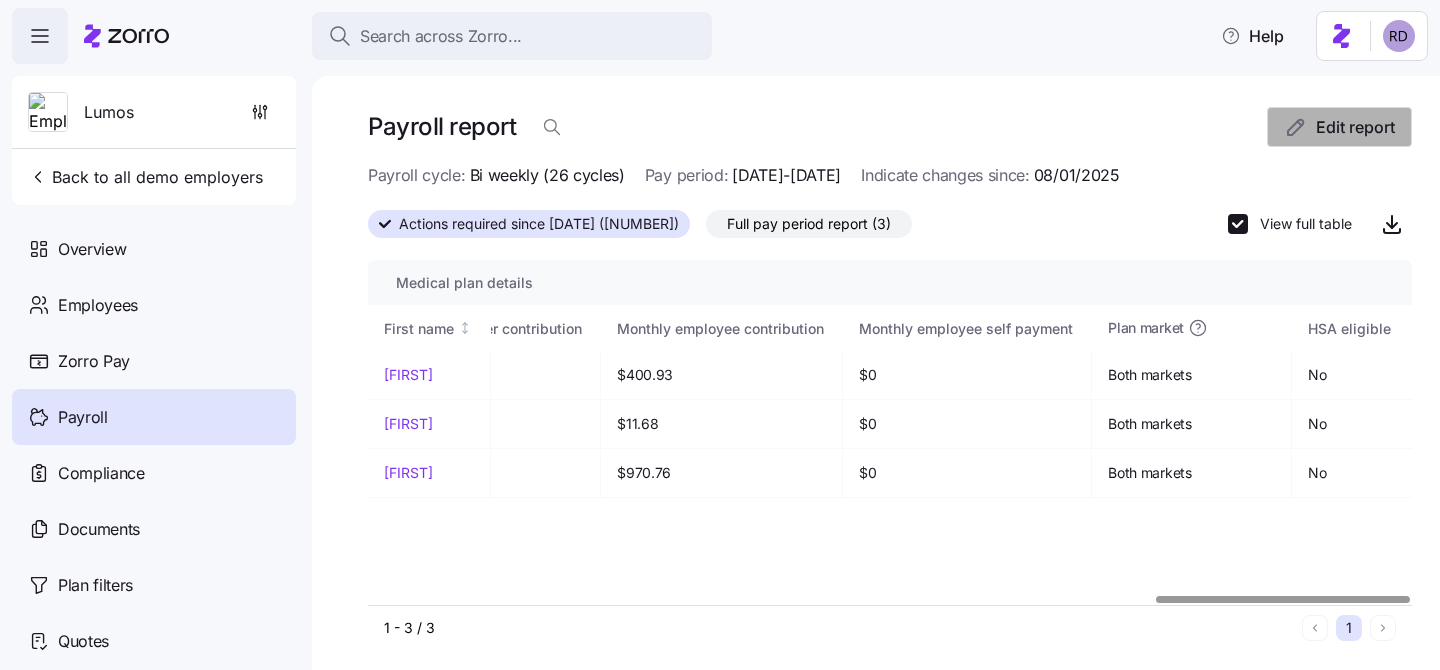 click on "Edit report" at bounding box center [1355, 127] 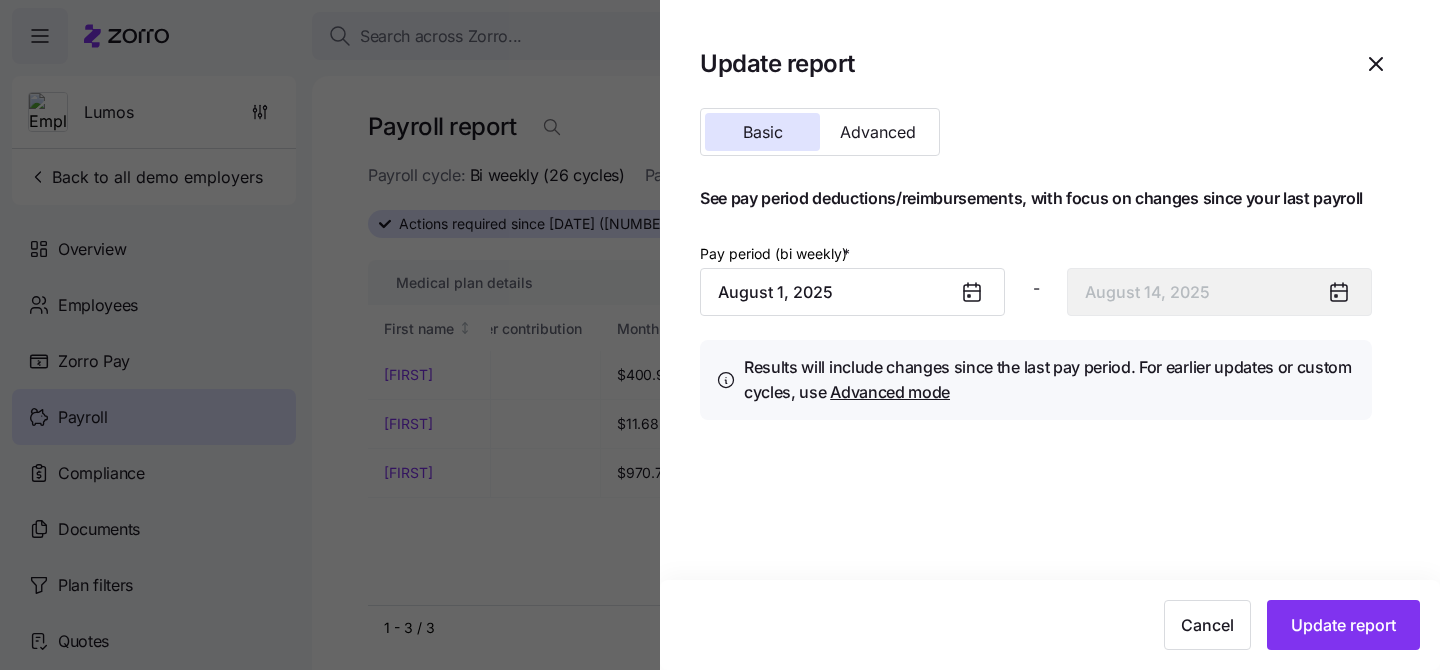 type 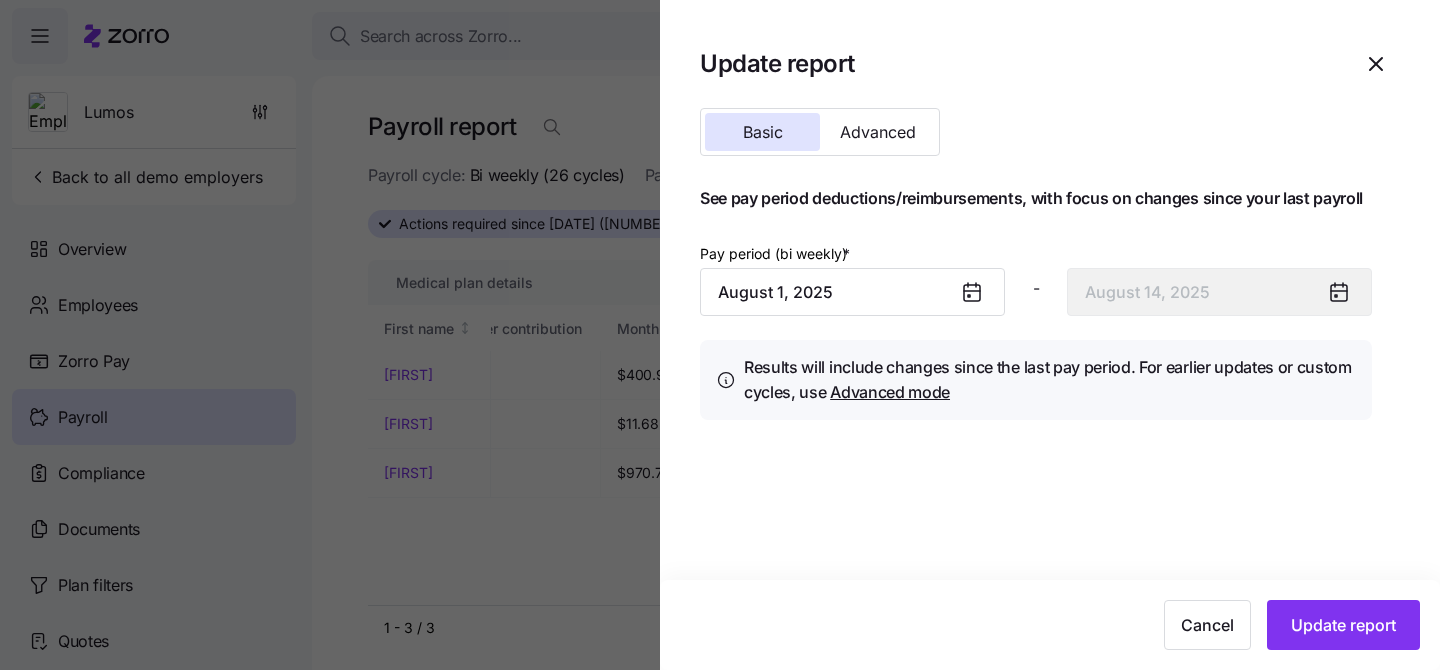 click on "Update report" at bounding box center (1050, 64) 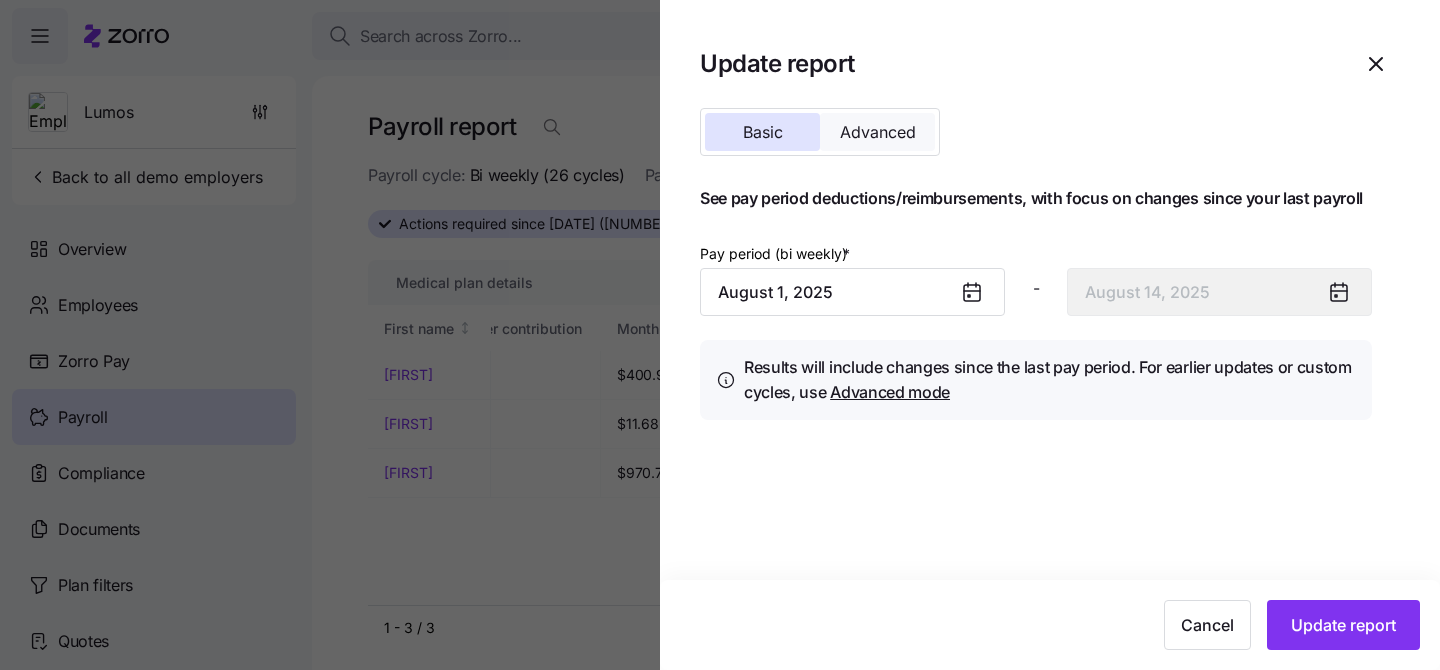 click on "Advanced" at bounding box center (878, 132) 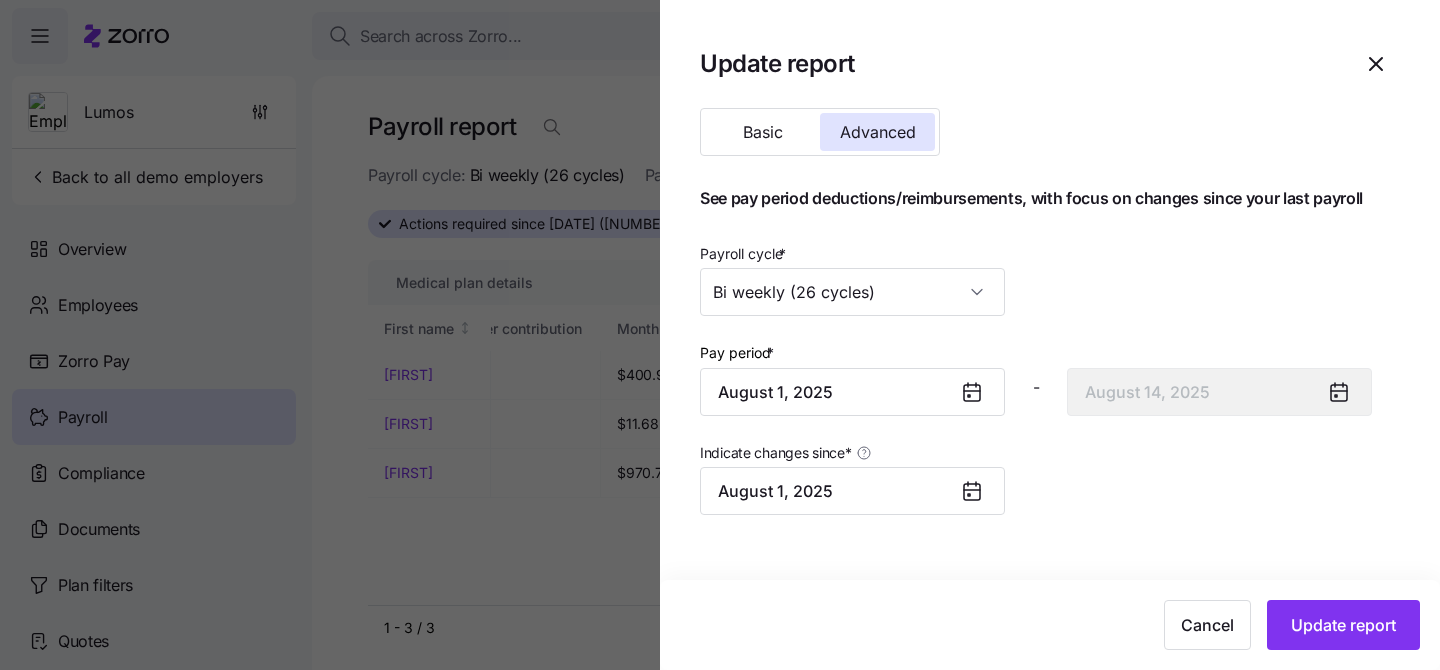 type 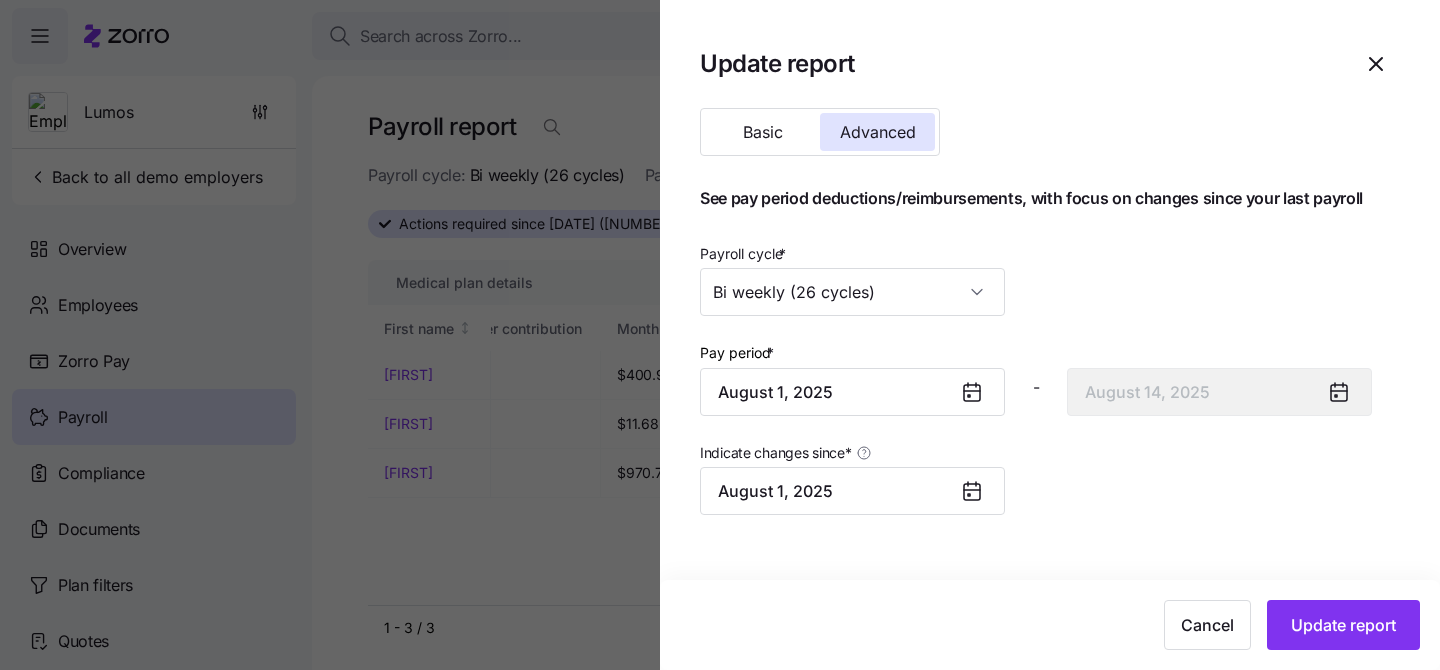 click 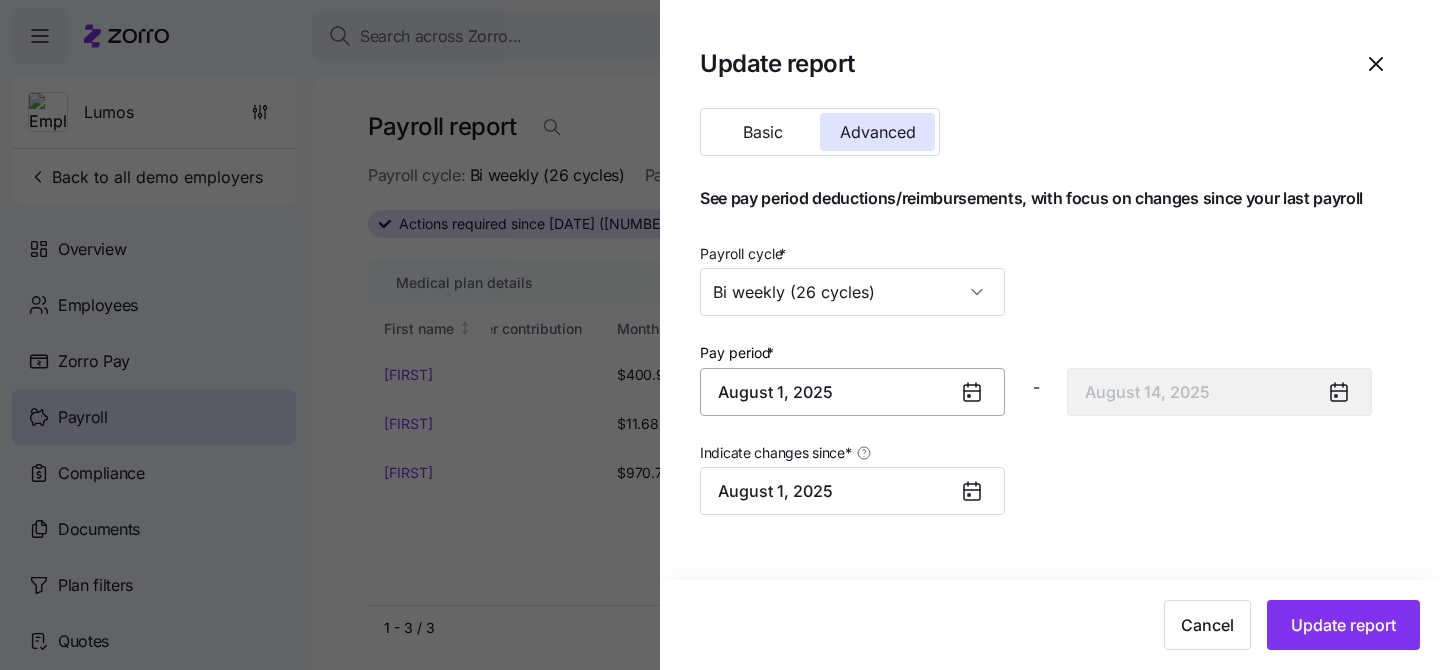 click on "August 1, 2025" at bounding box center (852, 392) 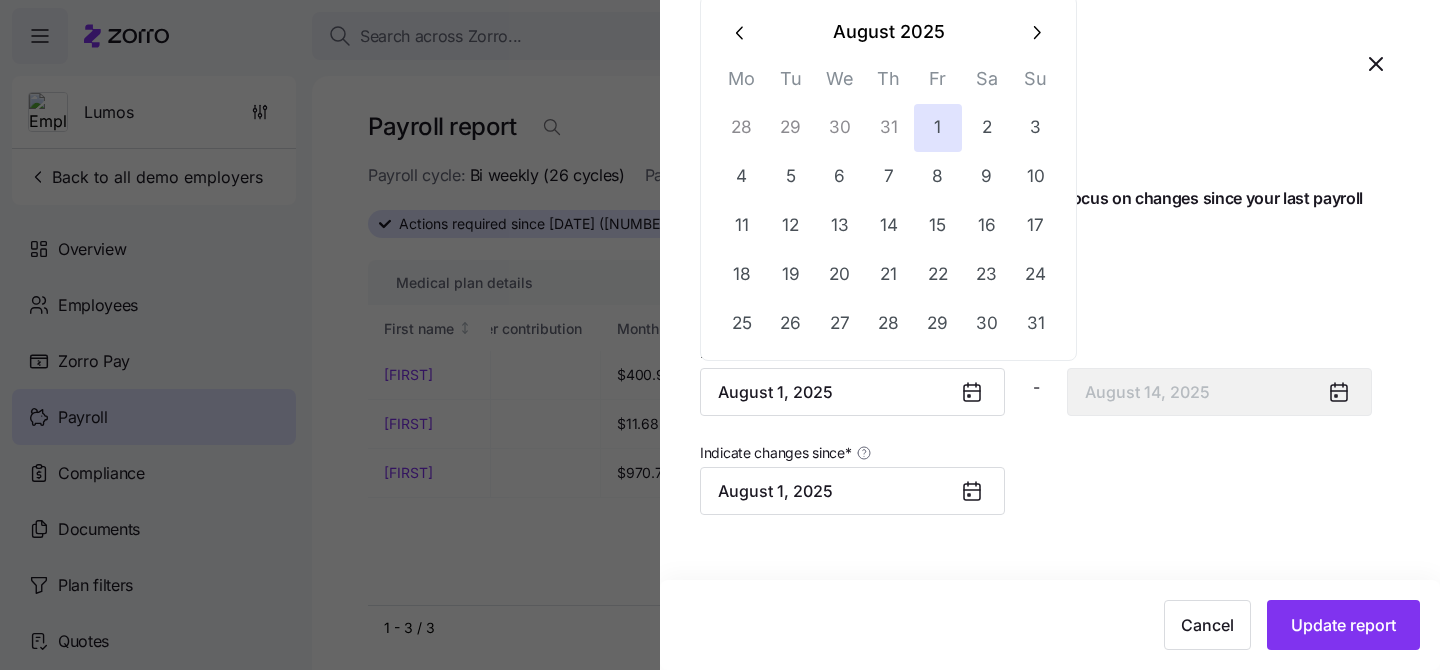 click at bounding box center (1036, 32) 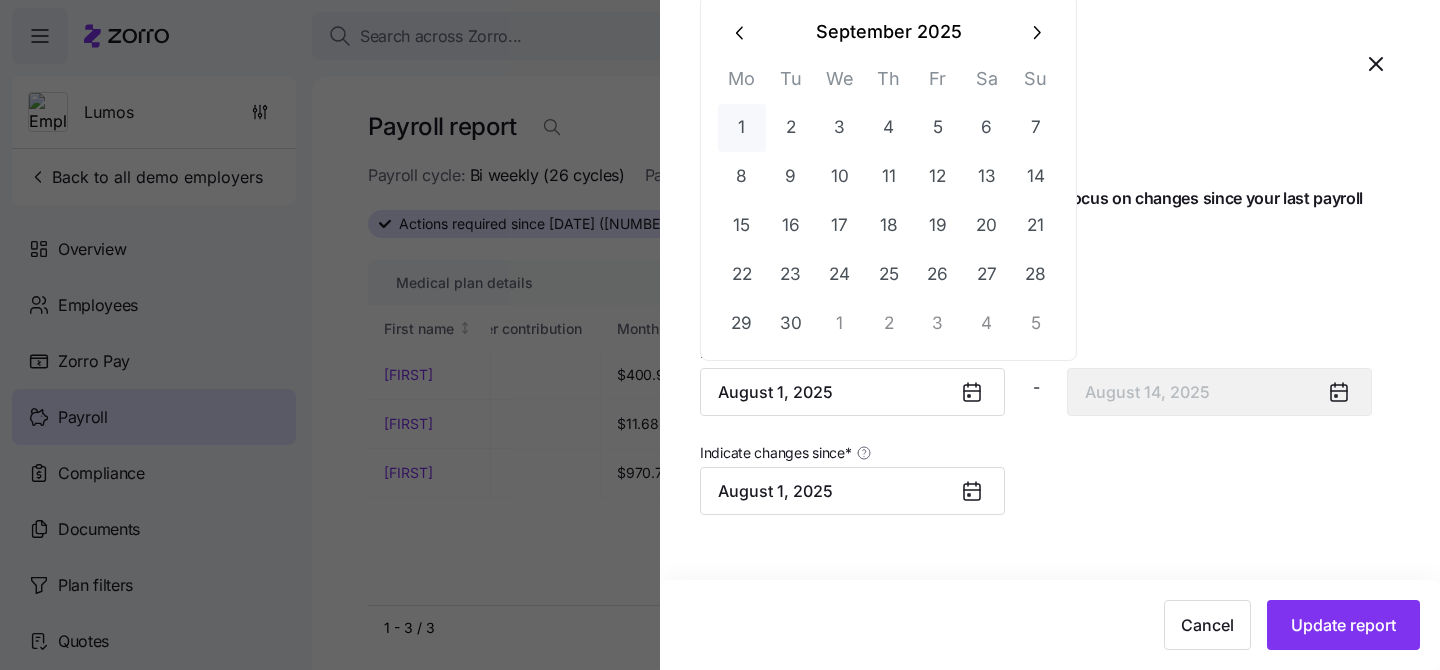 click on "1" at bounding box center (742, 128) 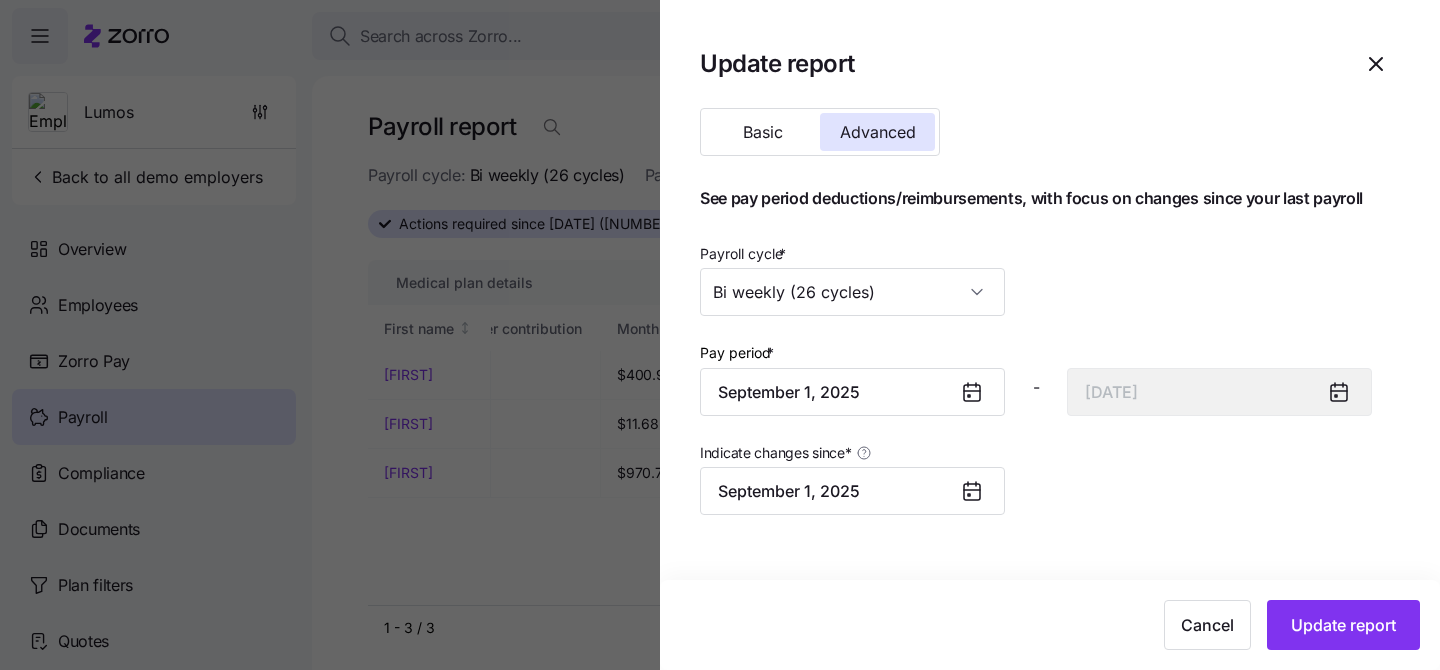 click 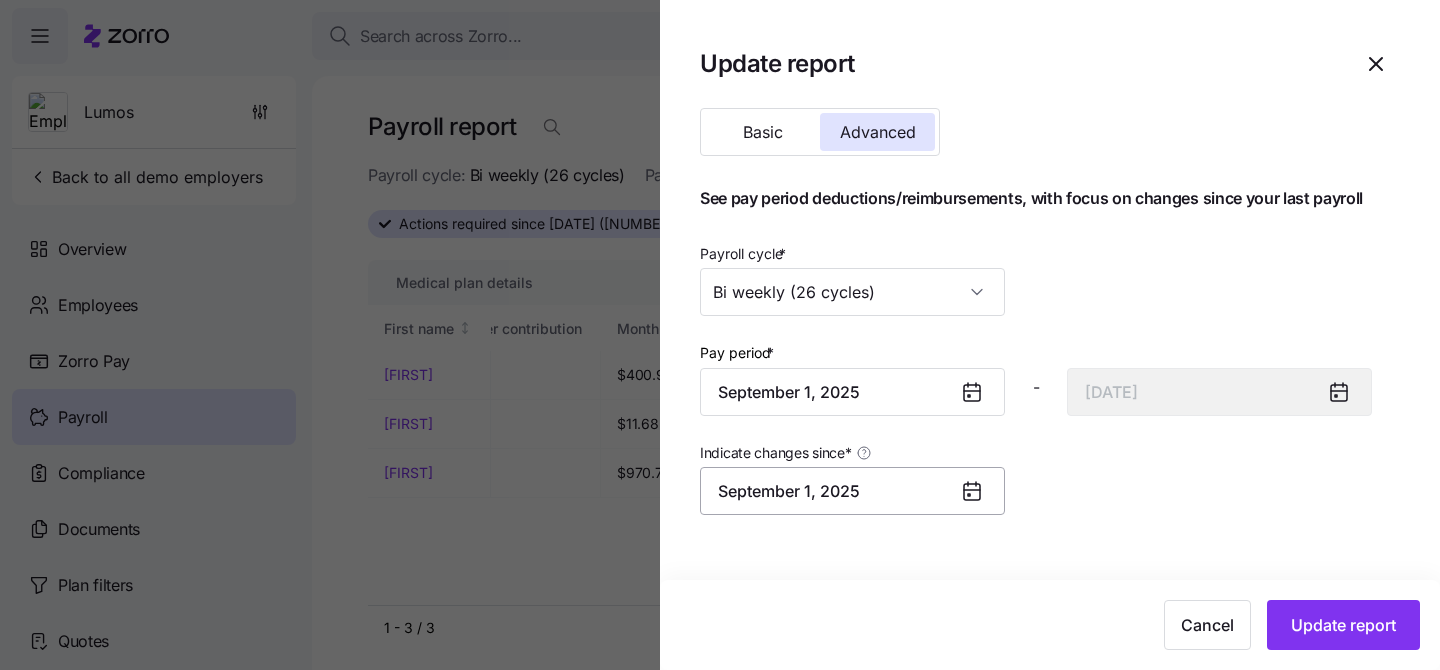 click on "September 1, 2025" at bounding box center (852, 491) 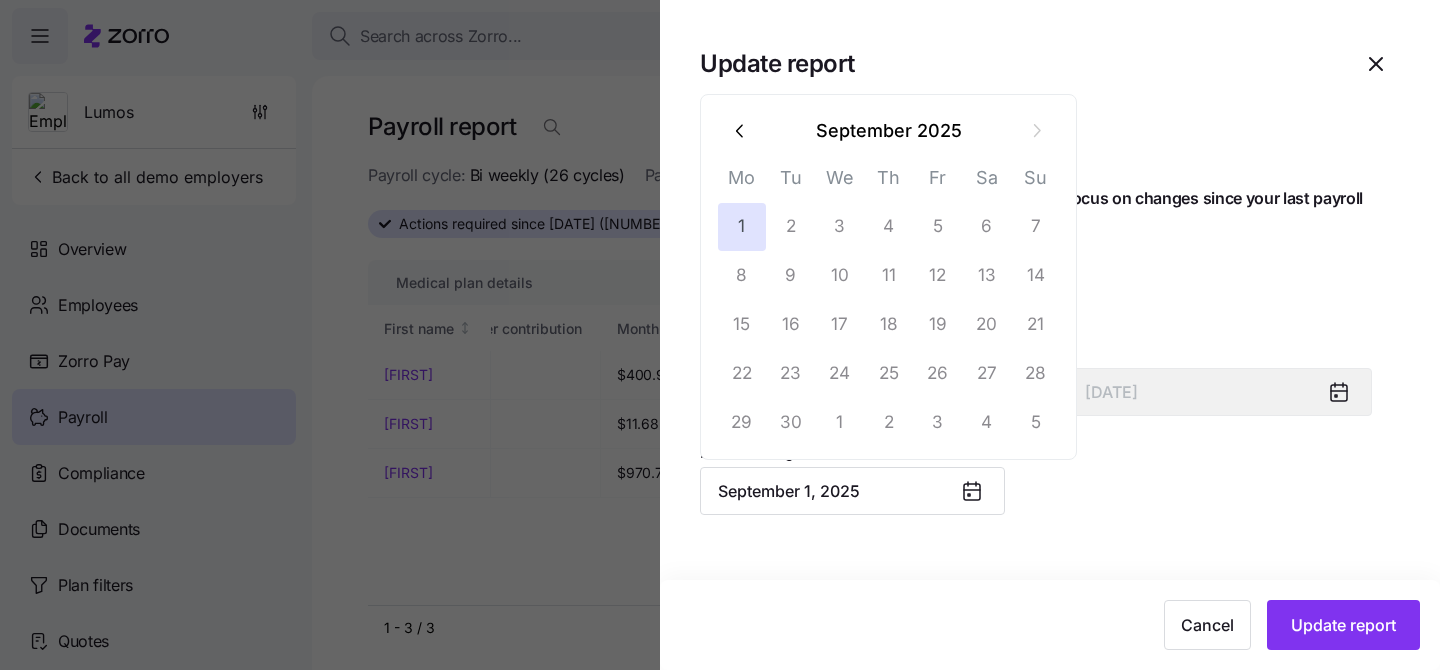 click 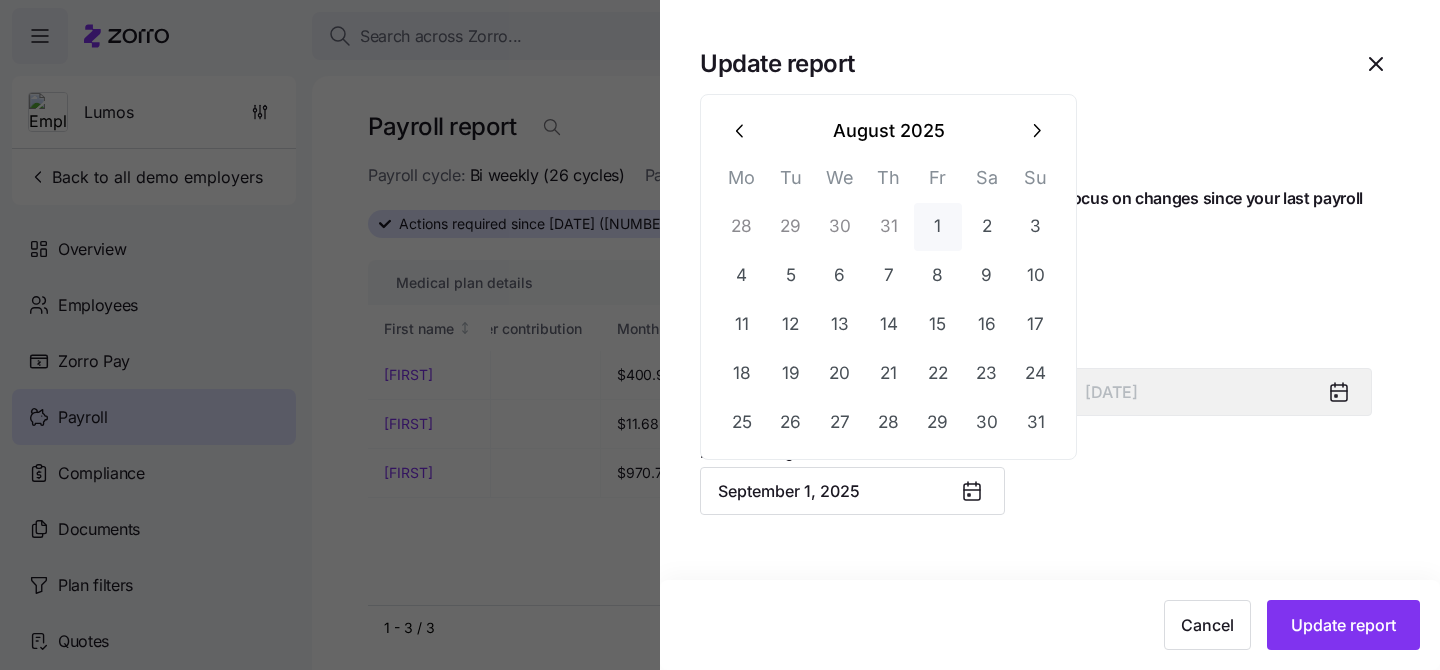 click on "1" at bounding box center (938, 227) 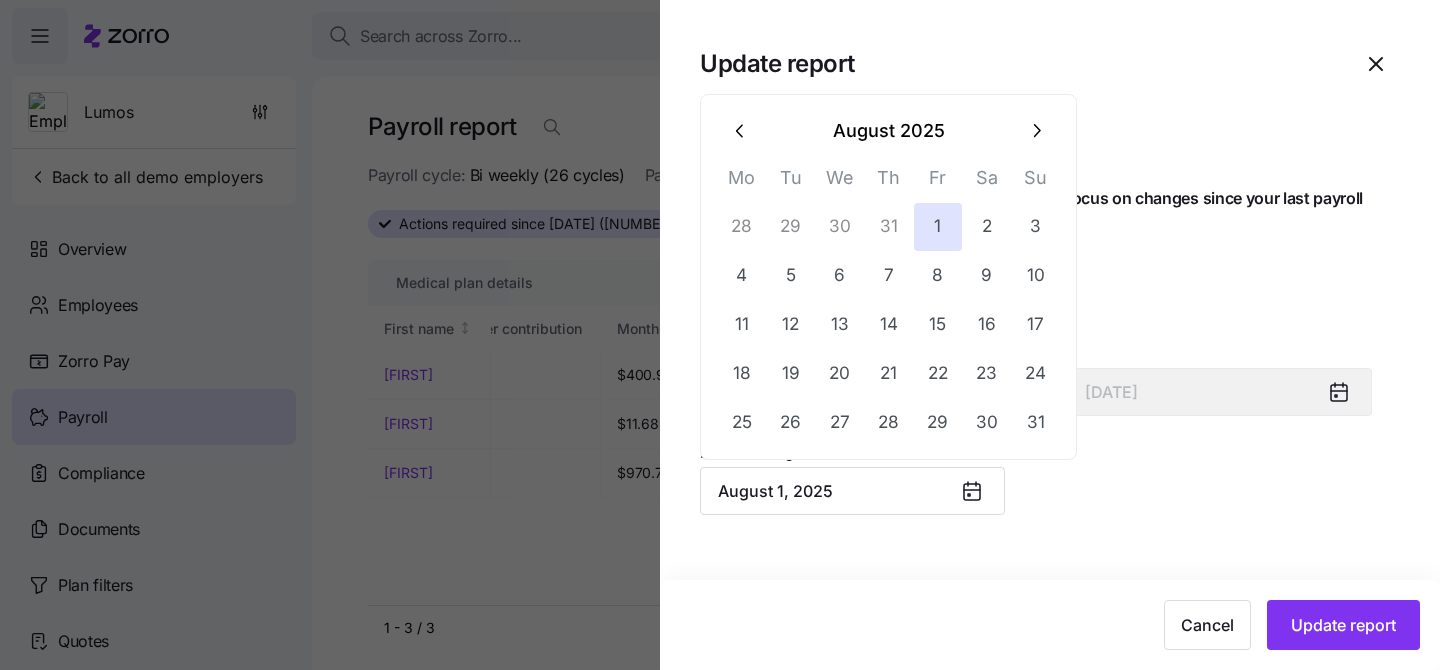 click on "See pay period deductions/reimbursements, with focus on changes since your last payroll Payroll cycle  * Bi weekly (26 cycles) Pay period  * [DATE] - [DATE] Indicate changes since  * [DATE] Cancel Update report" at bounding box center [1036, 367] 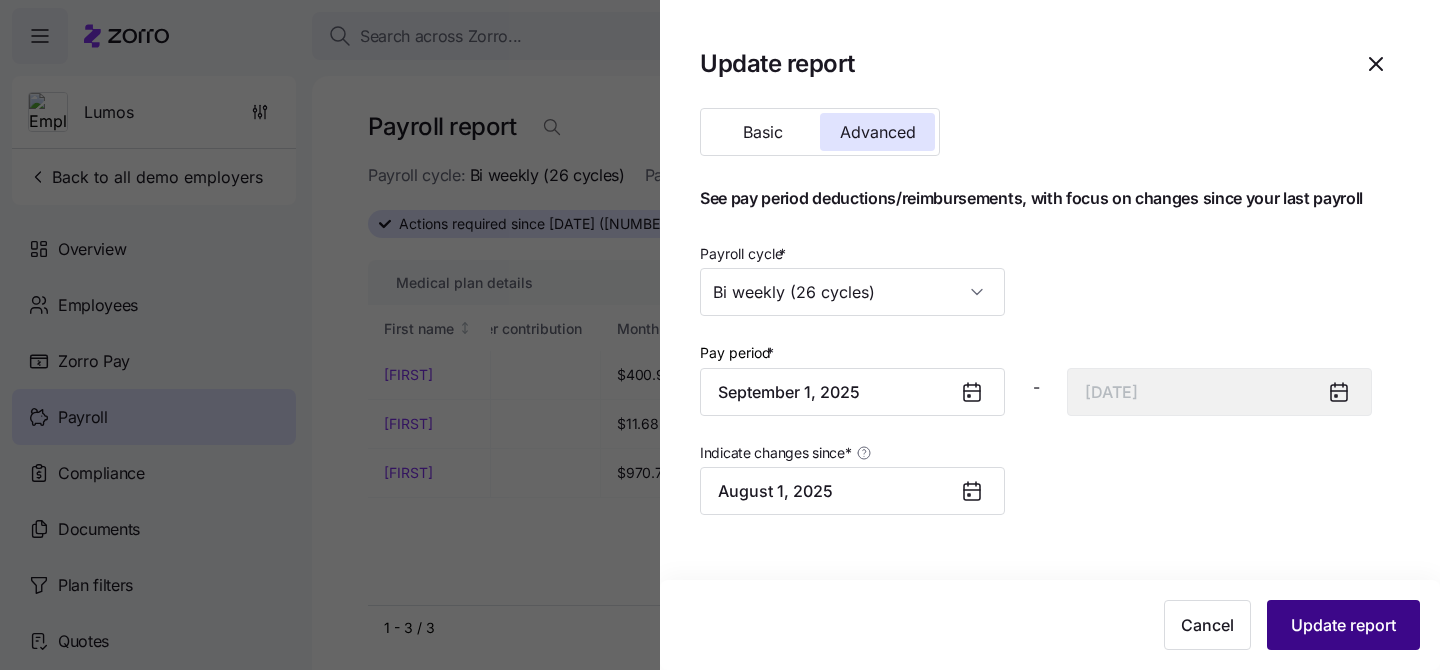 click on "Update report" at bounding box center (1343, 625) 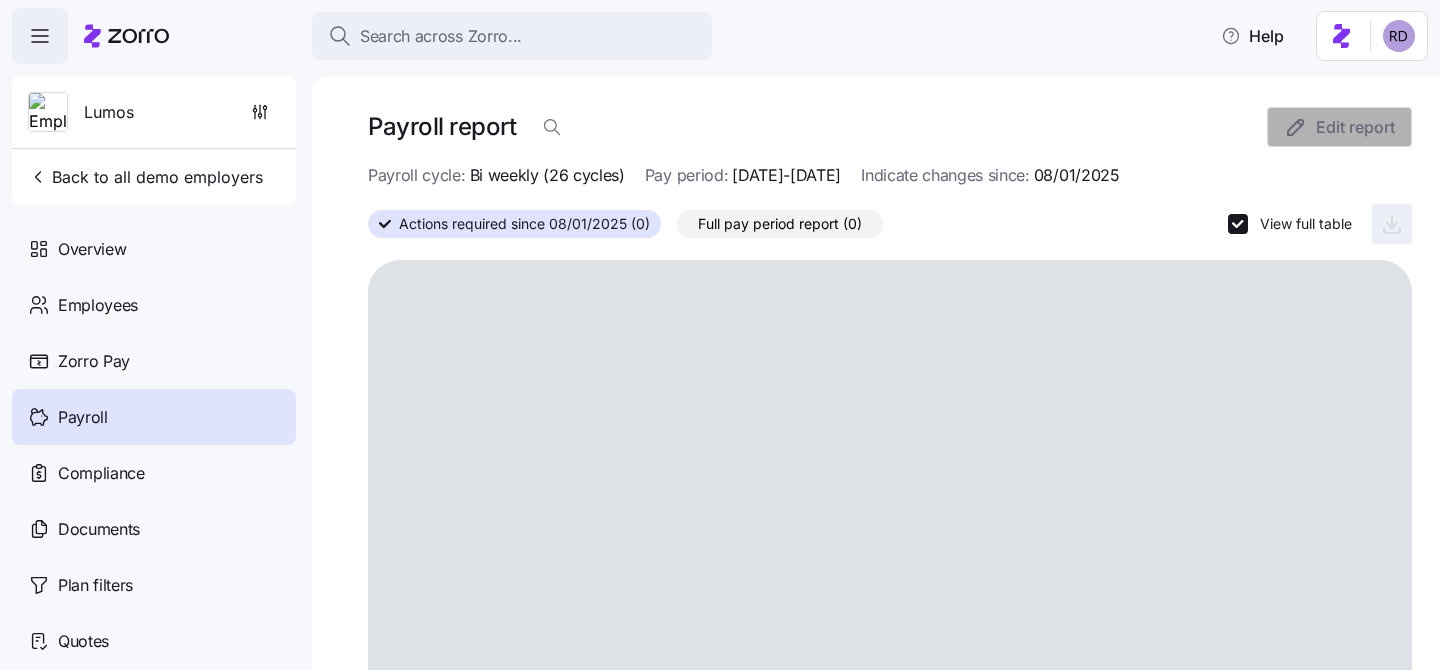 scroll, scrollTop: 0, scrollLeft: 0, axis: both 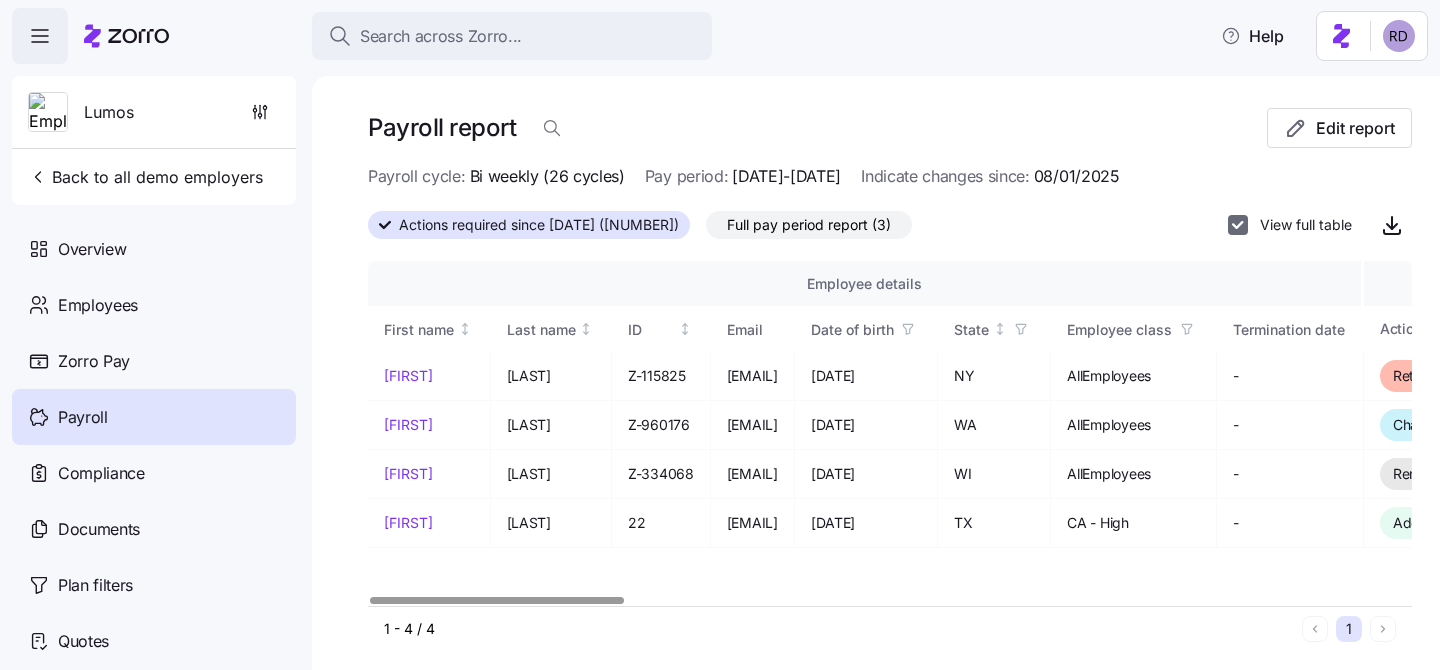 click on "View full table" at bounding box center (1238, 225) 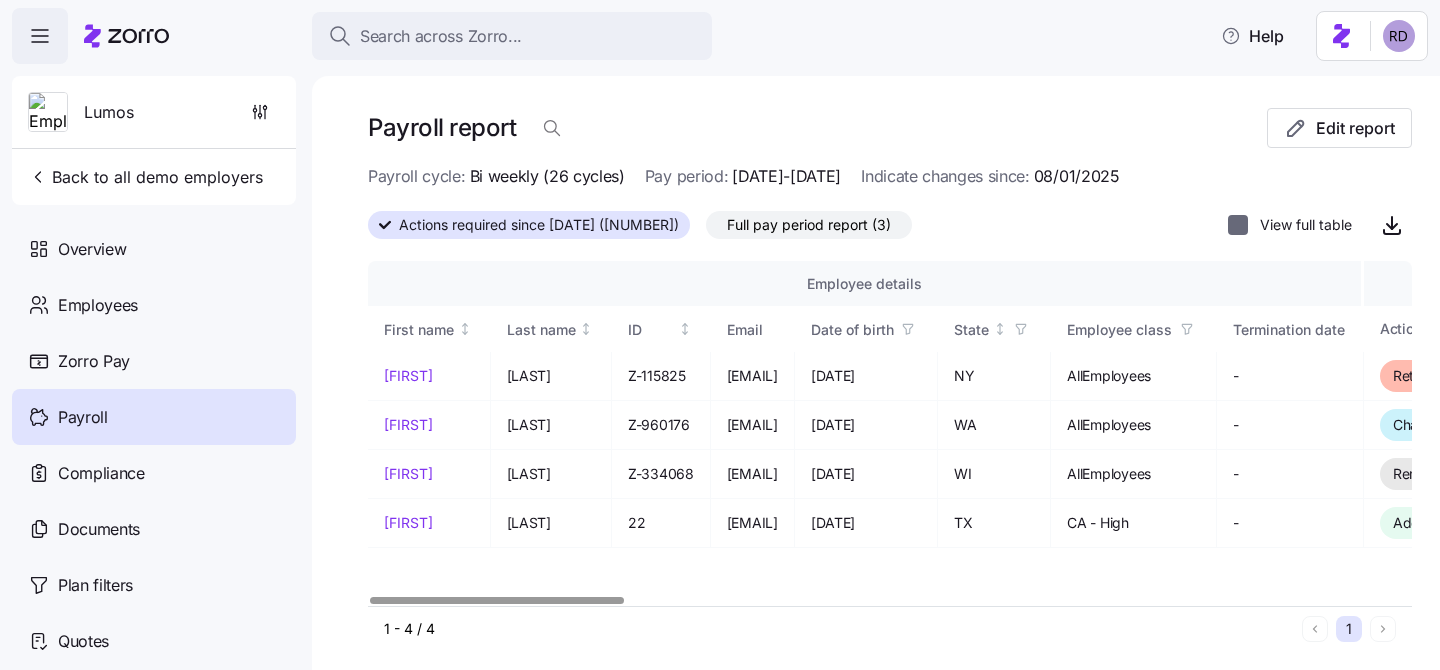 checkbox on "false" 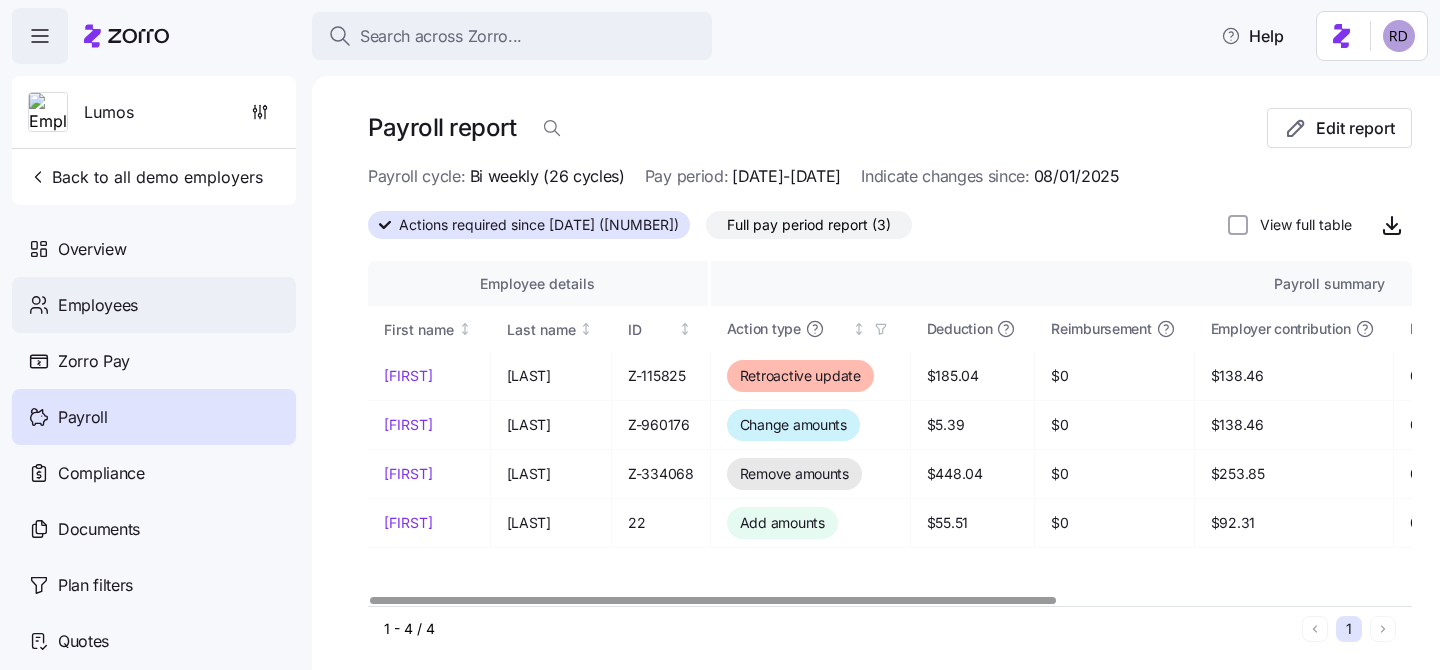 click on "Employees" at bounding box center (154, 305) 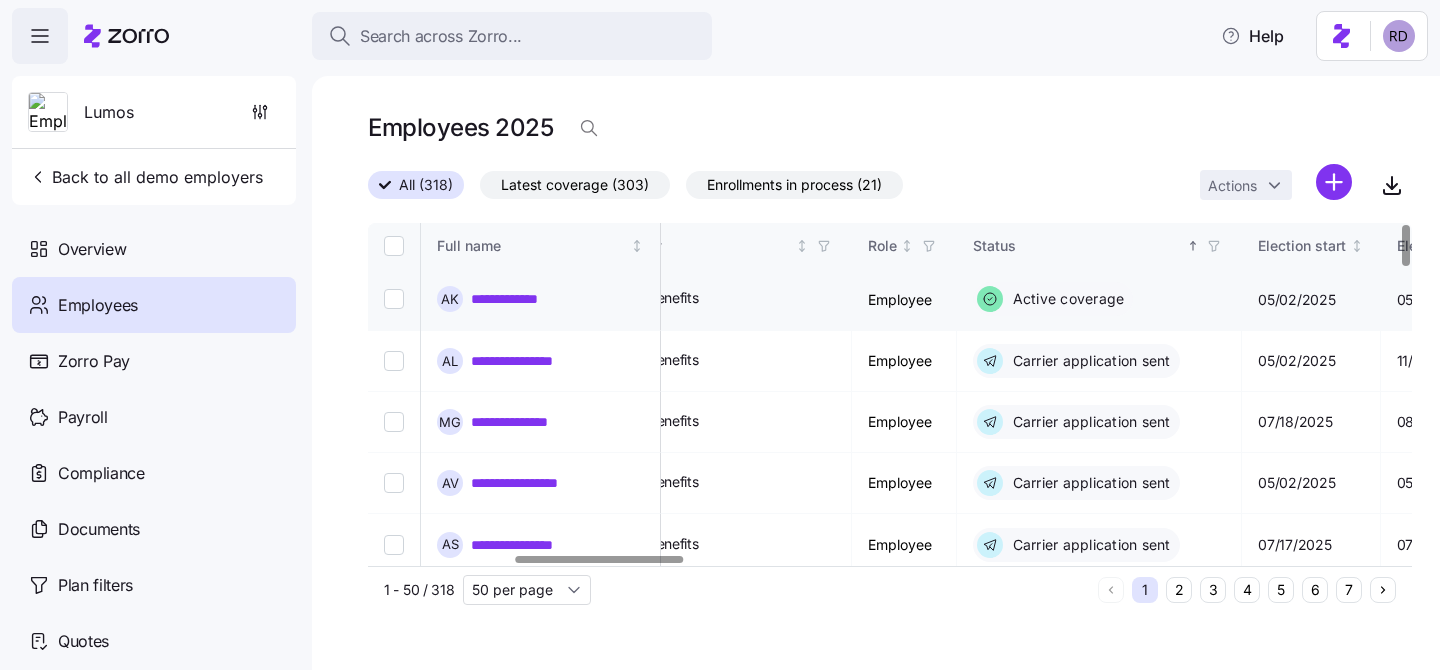 scroll, scrollTop: 0, scrollLeft: 906, axis: horizontal 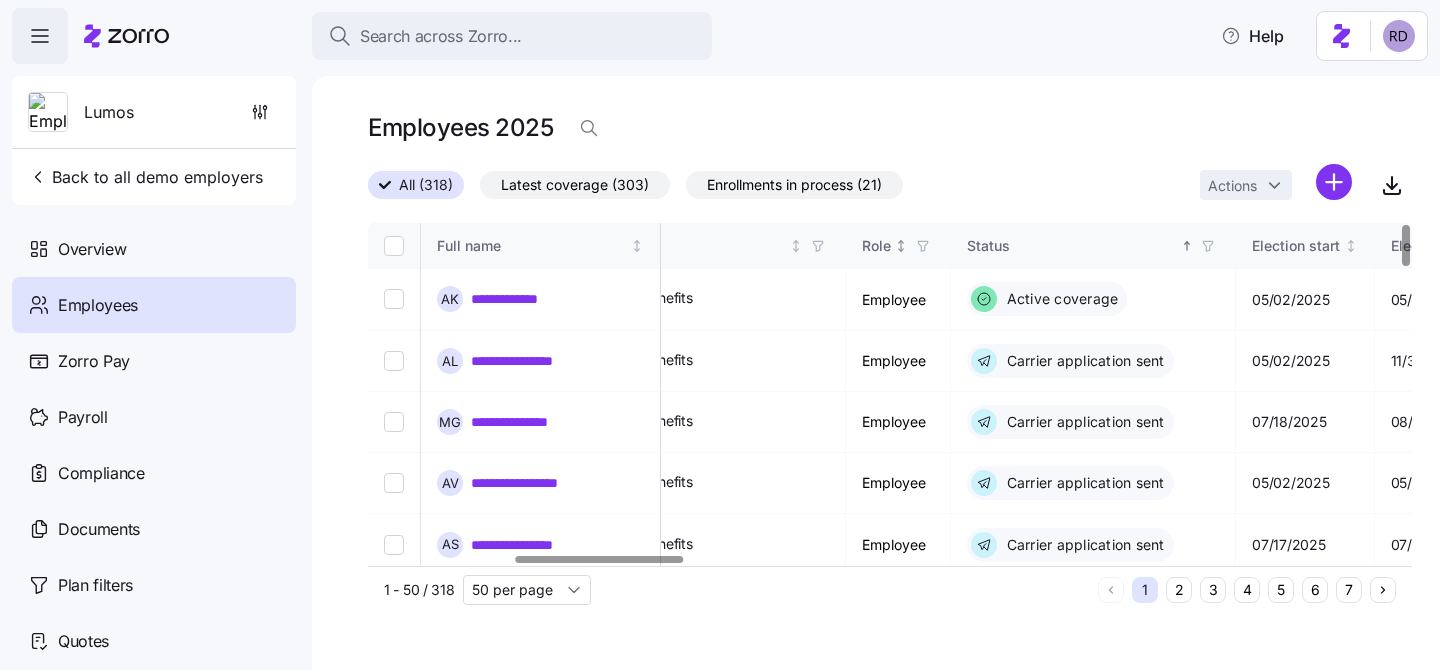 click on "Role" at bounding box center [898, 246] 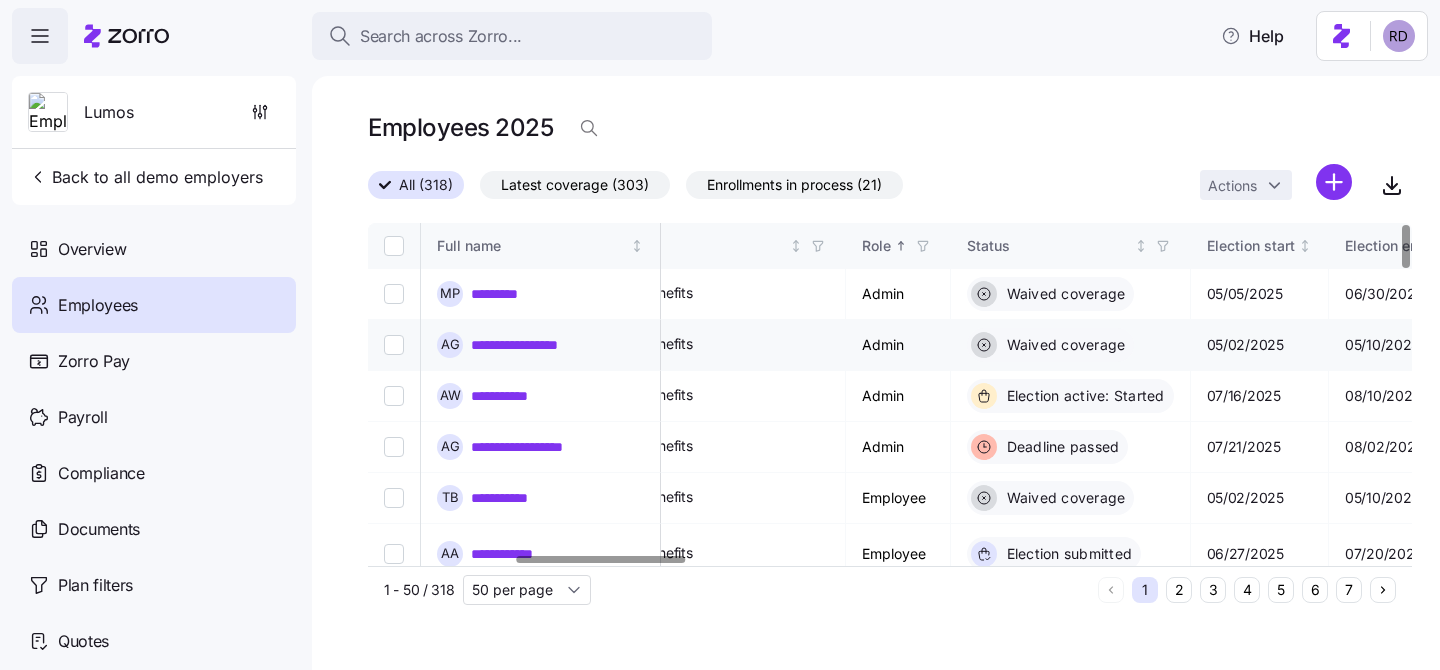 click at bounding box center [394, 345] 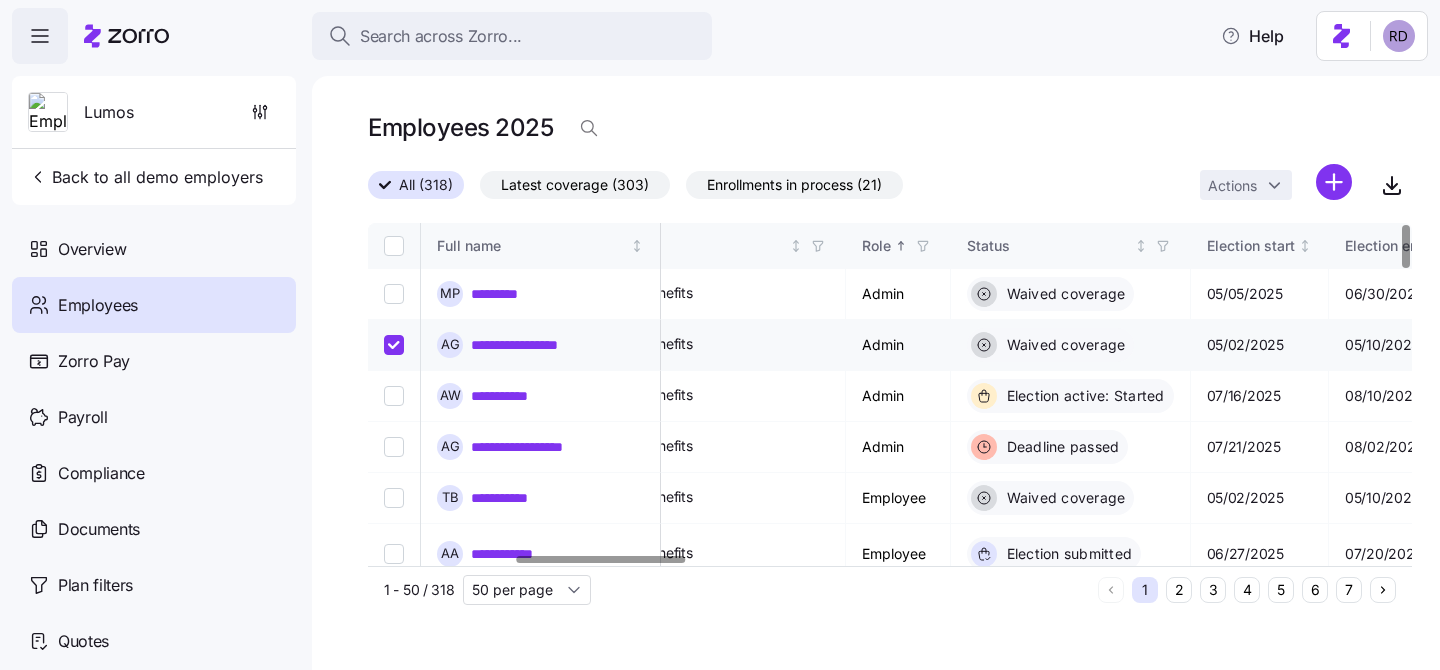 checkbox on "true" 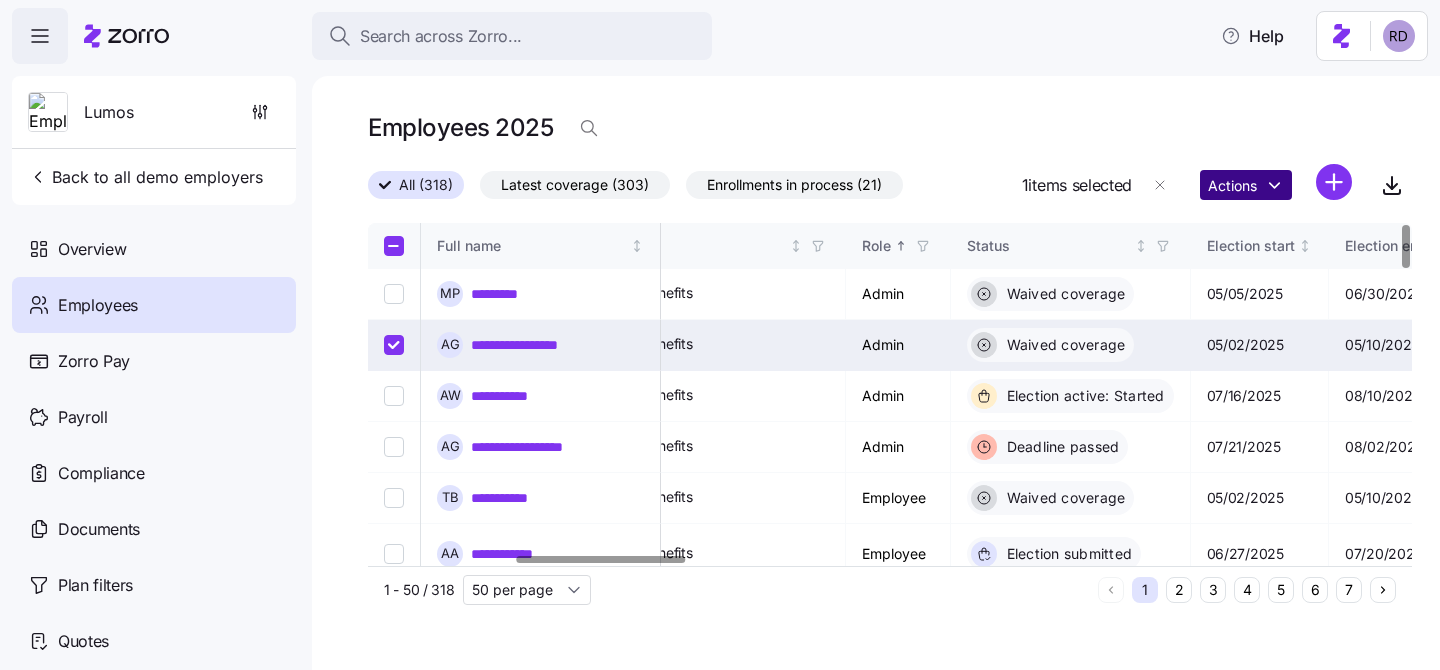 click on "**********" at bounding box center [720, 329] 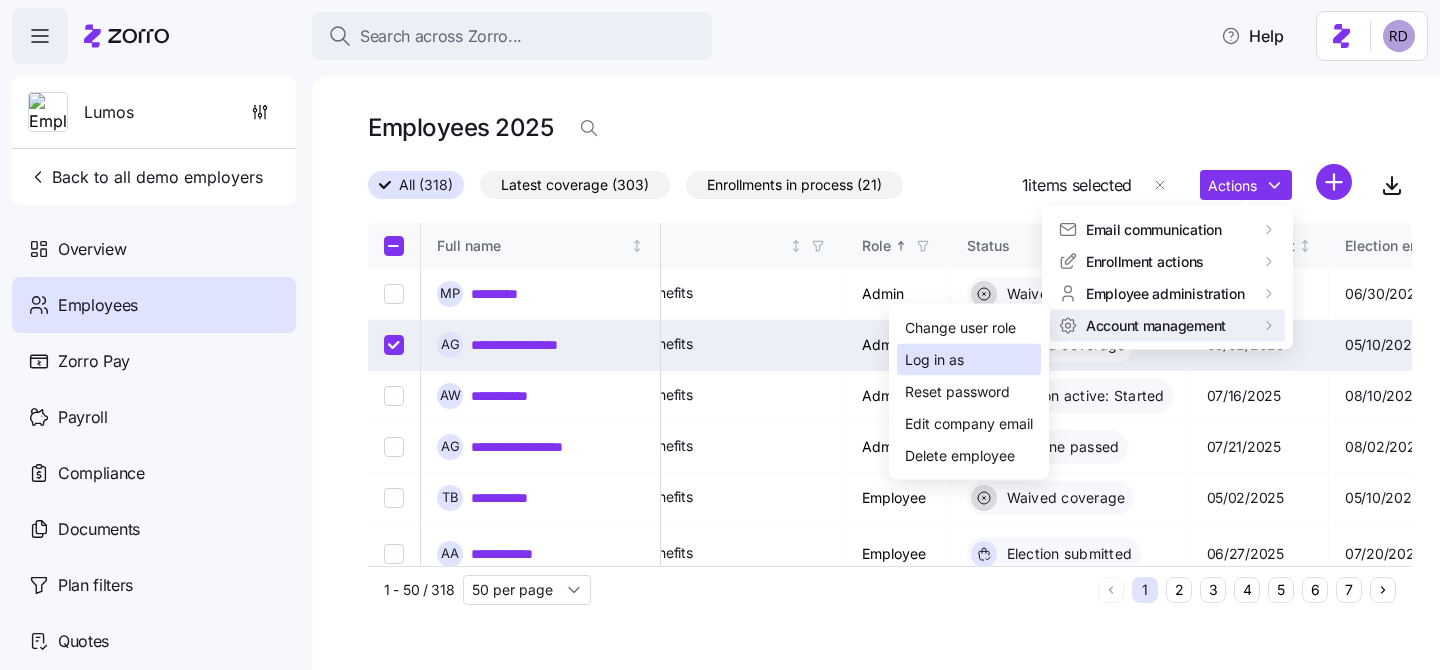 click on "Log in as" at bounding box center (969, 360) 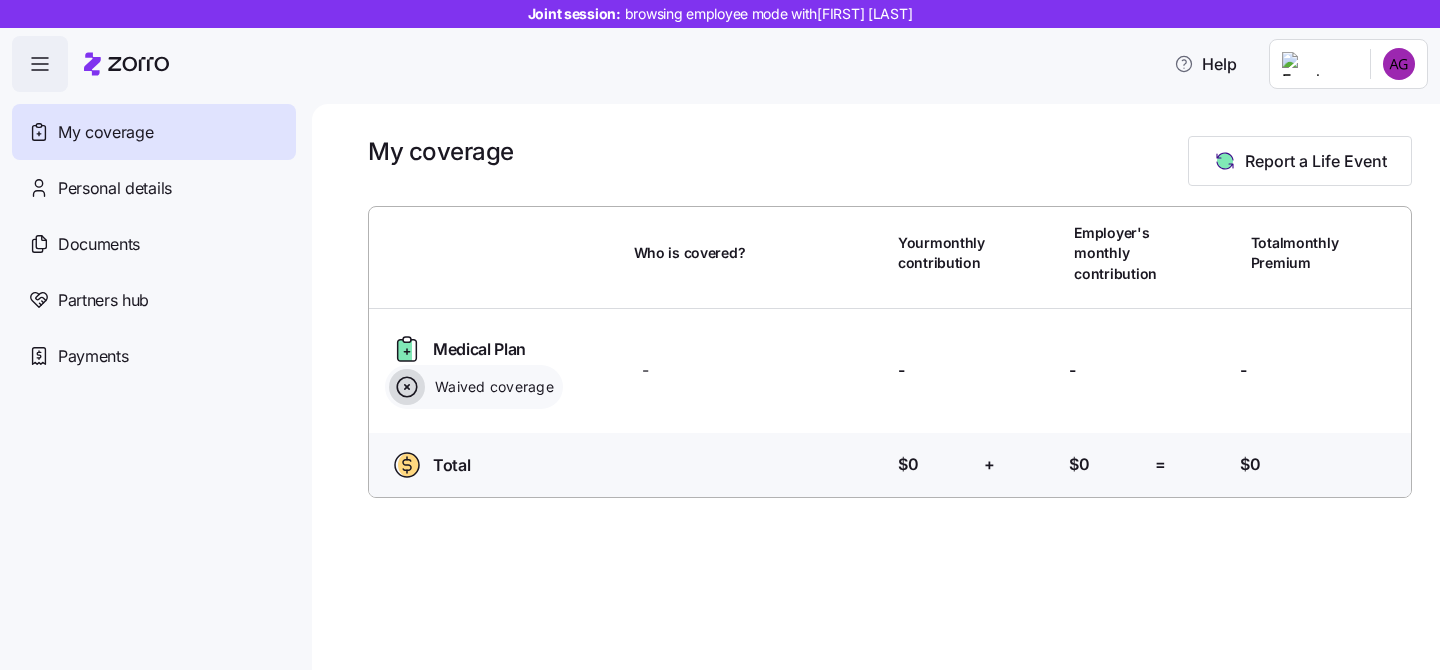 scroll, scrollTop: 0, scrollLeft: 0, axis: both 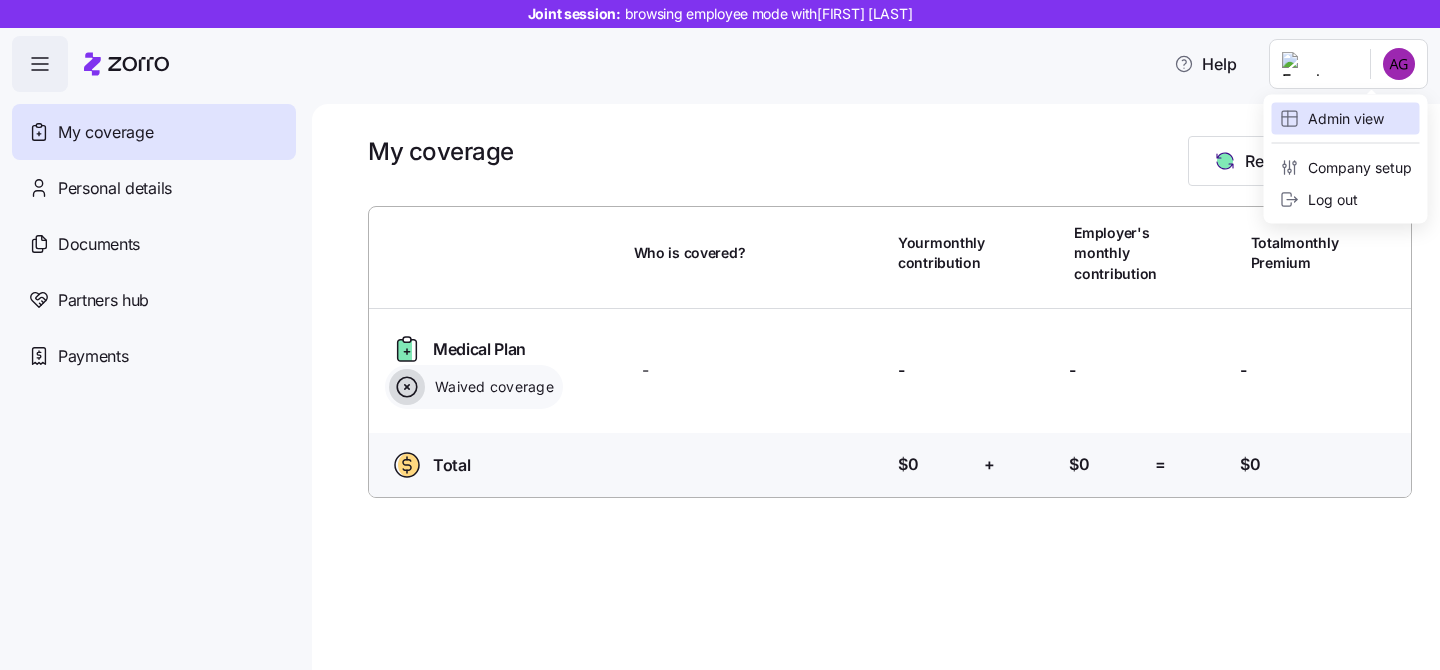 click on "Admin view" at bounding box center (1332, 119) 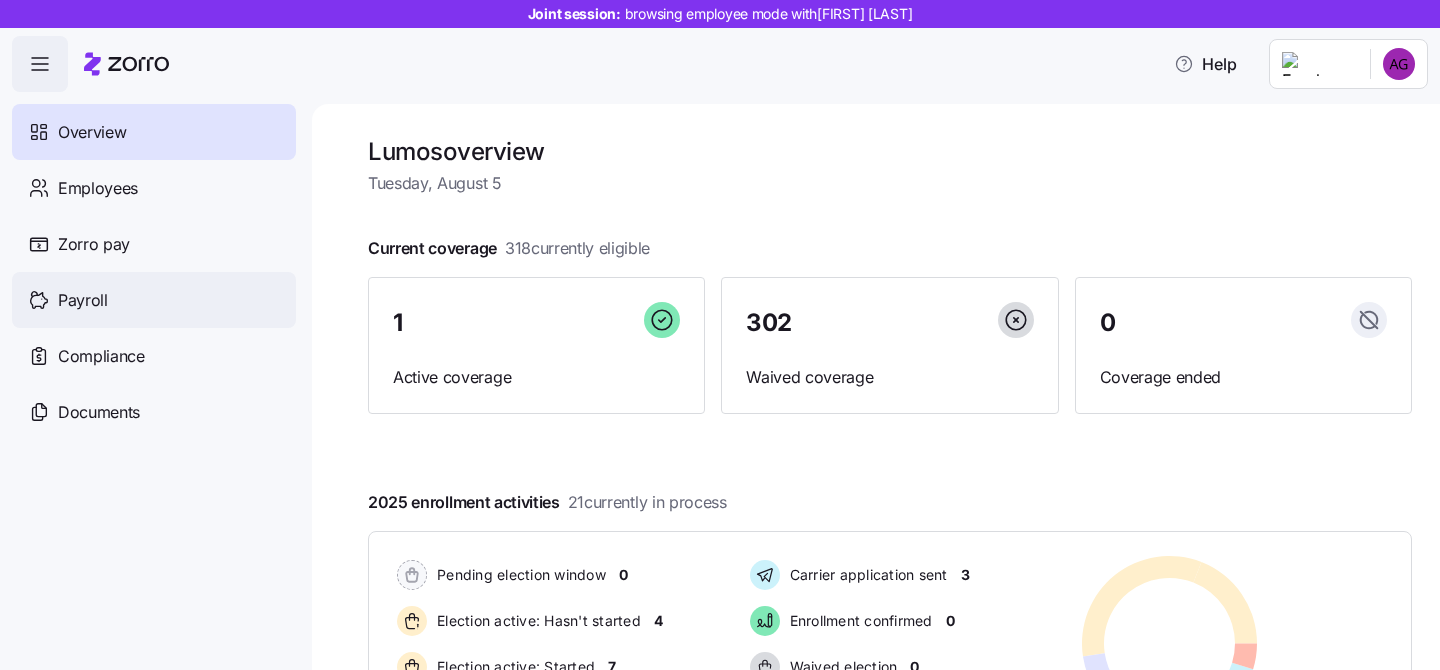 click on "Payroll" at bounding box center [154, 300] 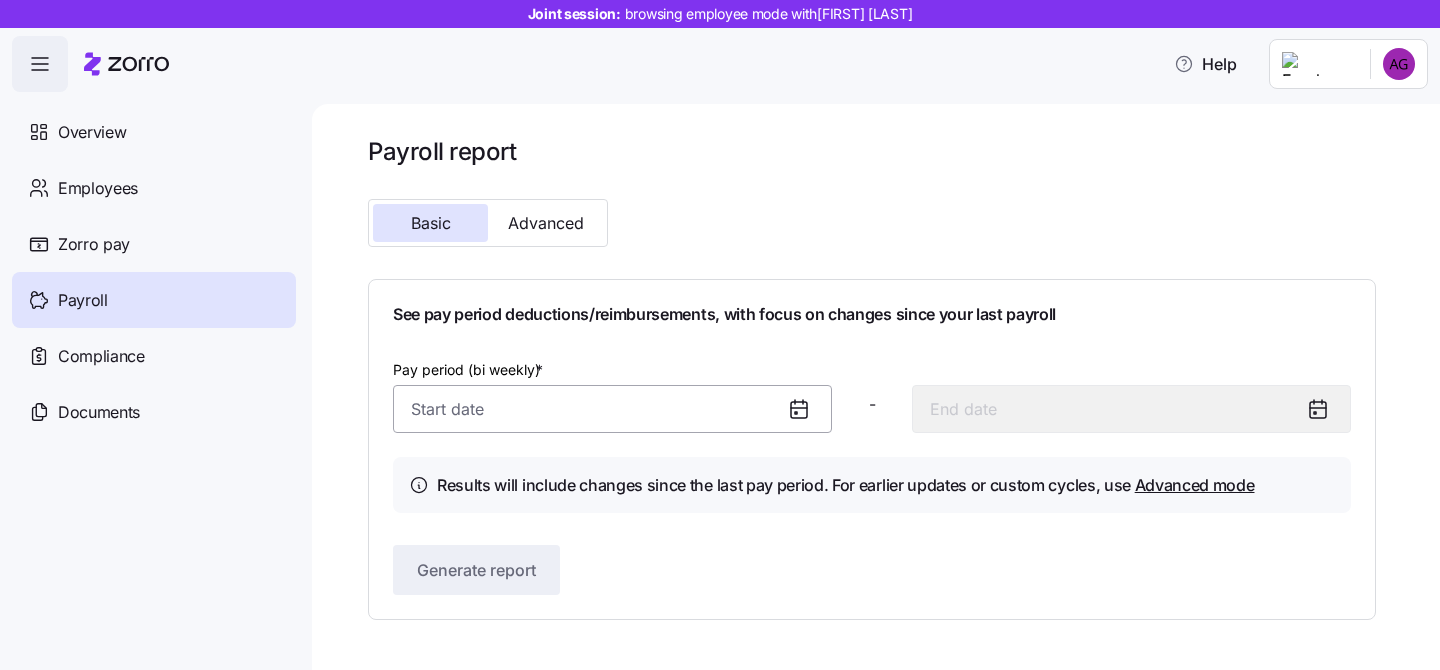 click on "Pay period (bi weekly)  *" at bounding box center [612, 409] 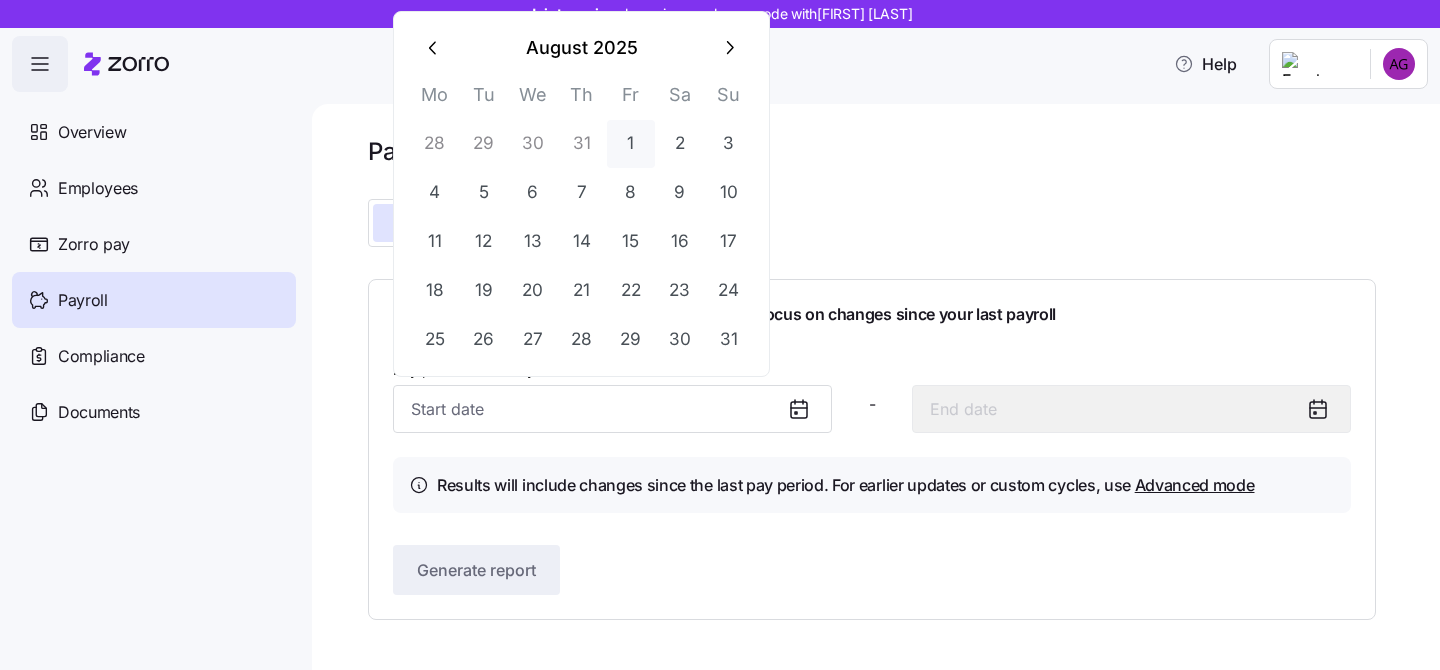 click on "1" at bounding box center [631, 144] 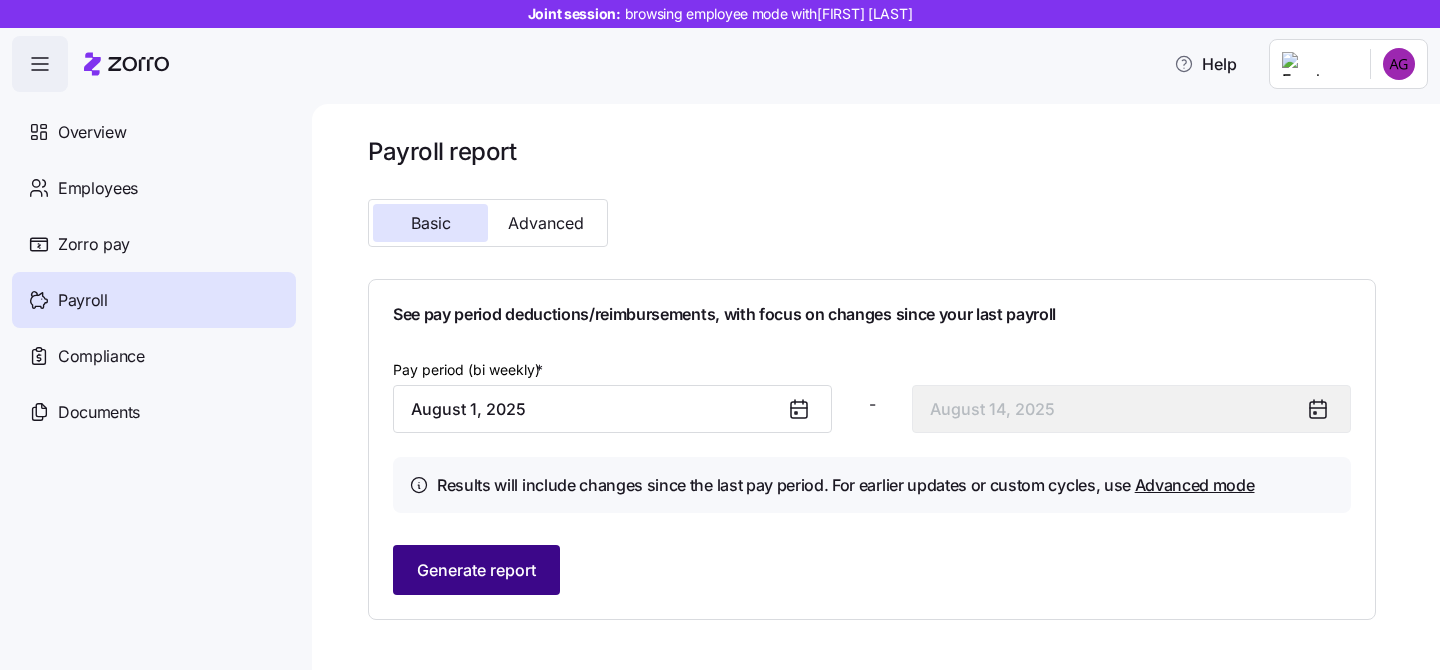 click on "Generate report" at bounding box center [476, 570] 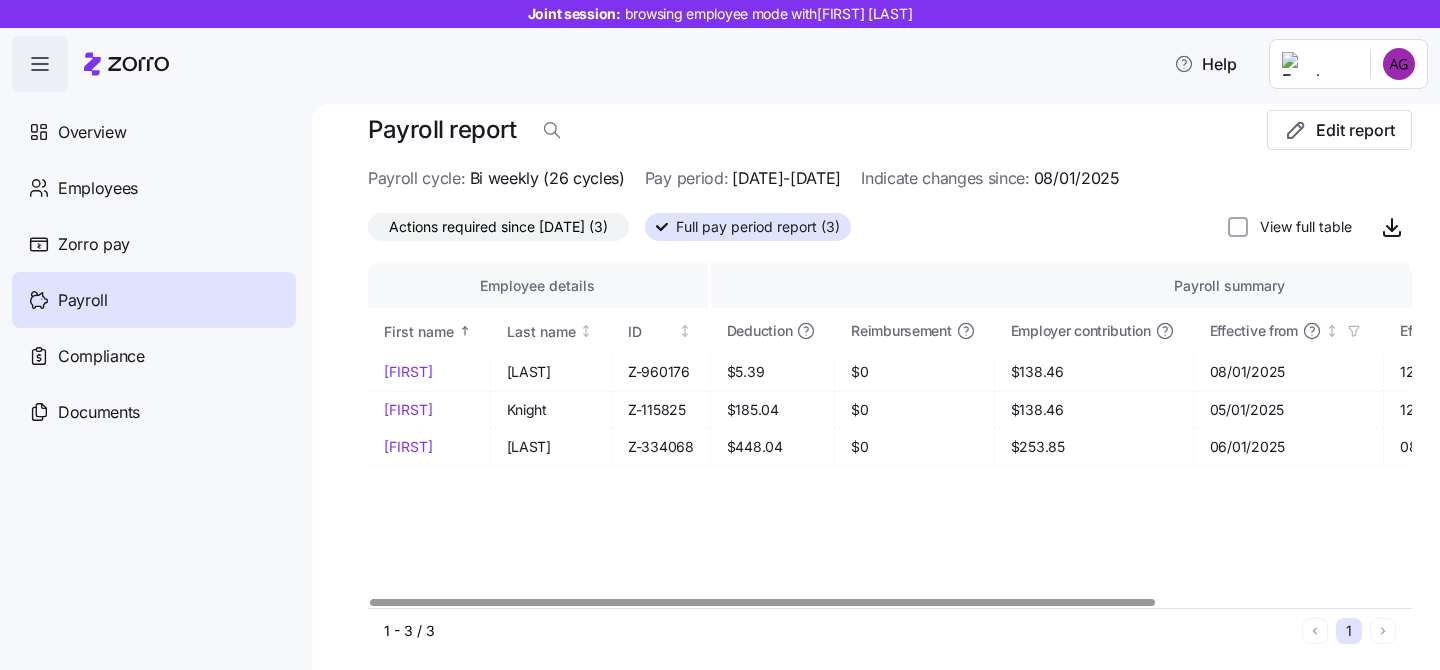 scroll, scrollTop: 33, scrollLeft: 0, axis: vertical 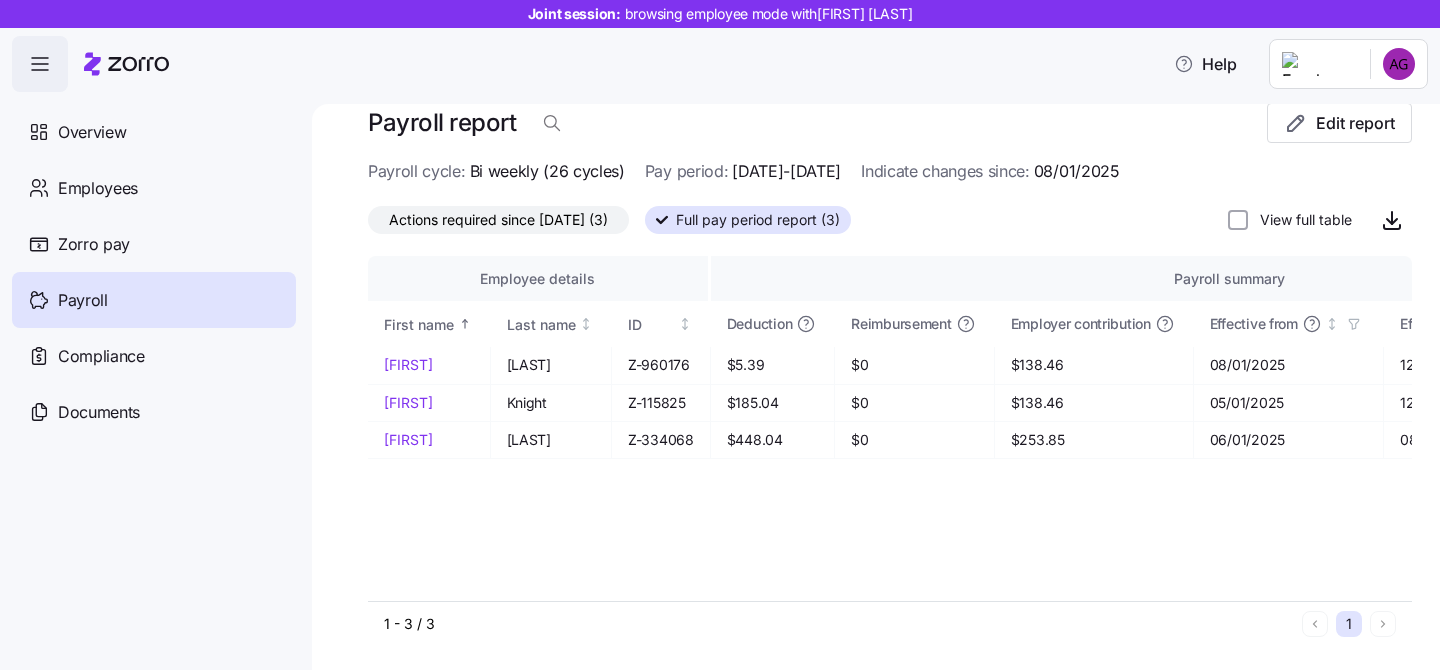 click on "Actions required since [DATE] ([NUMBER])" at bounding box center (498, 220) 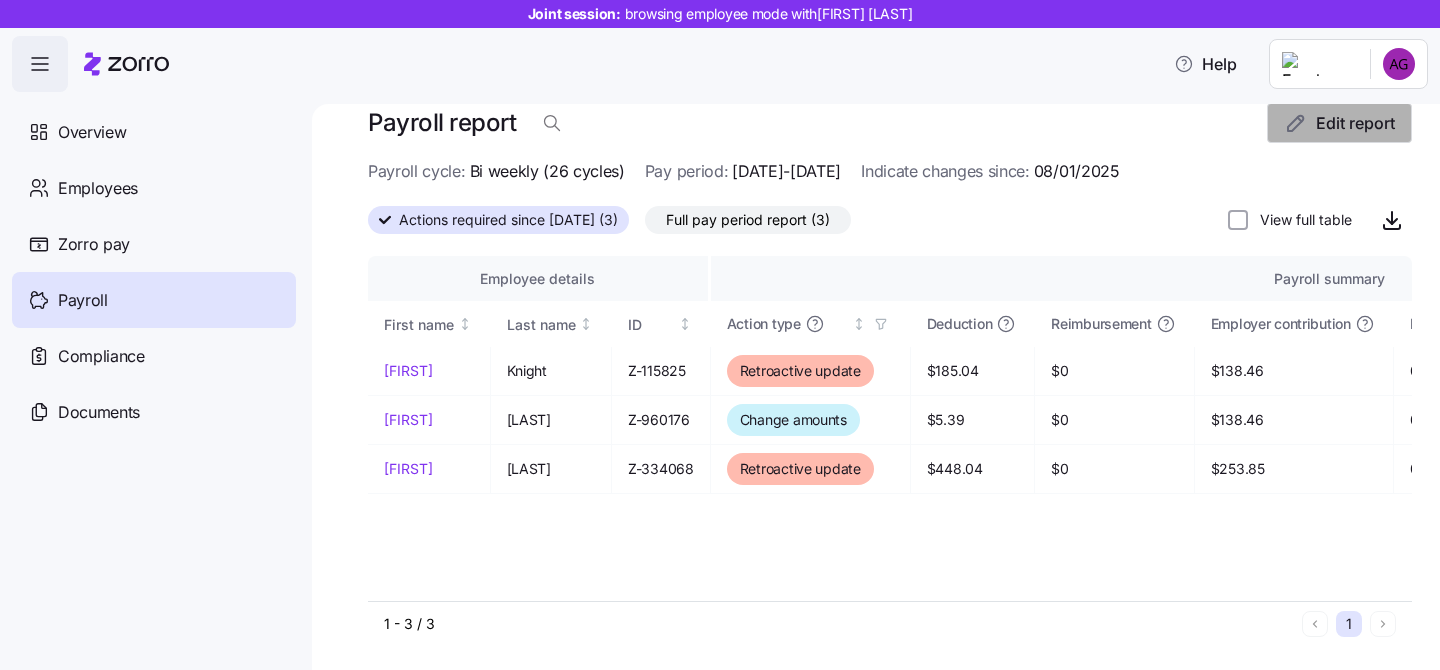 scroll, scrollTop: 0, scrollLeft: 0, axis: both 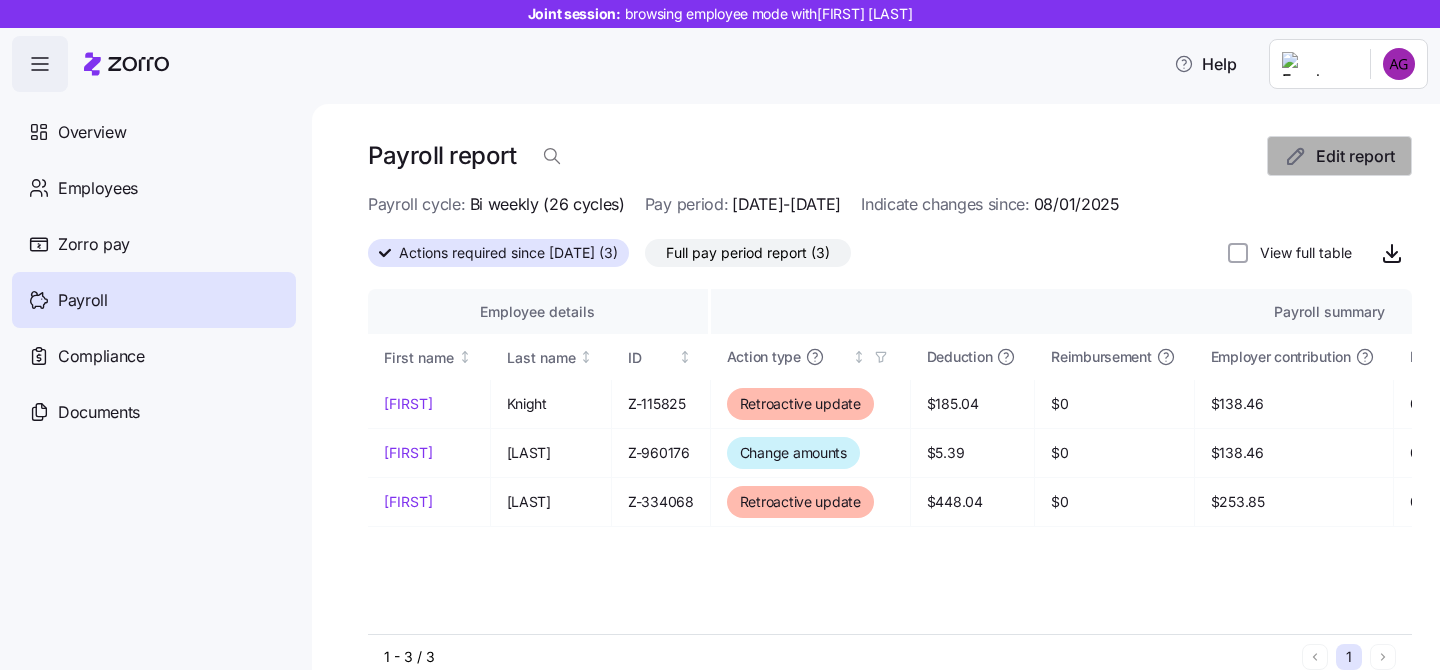 click on "Edit report" at bounding box center (1355, 156) 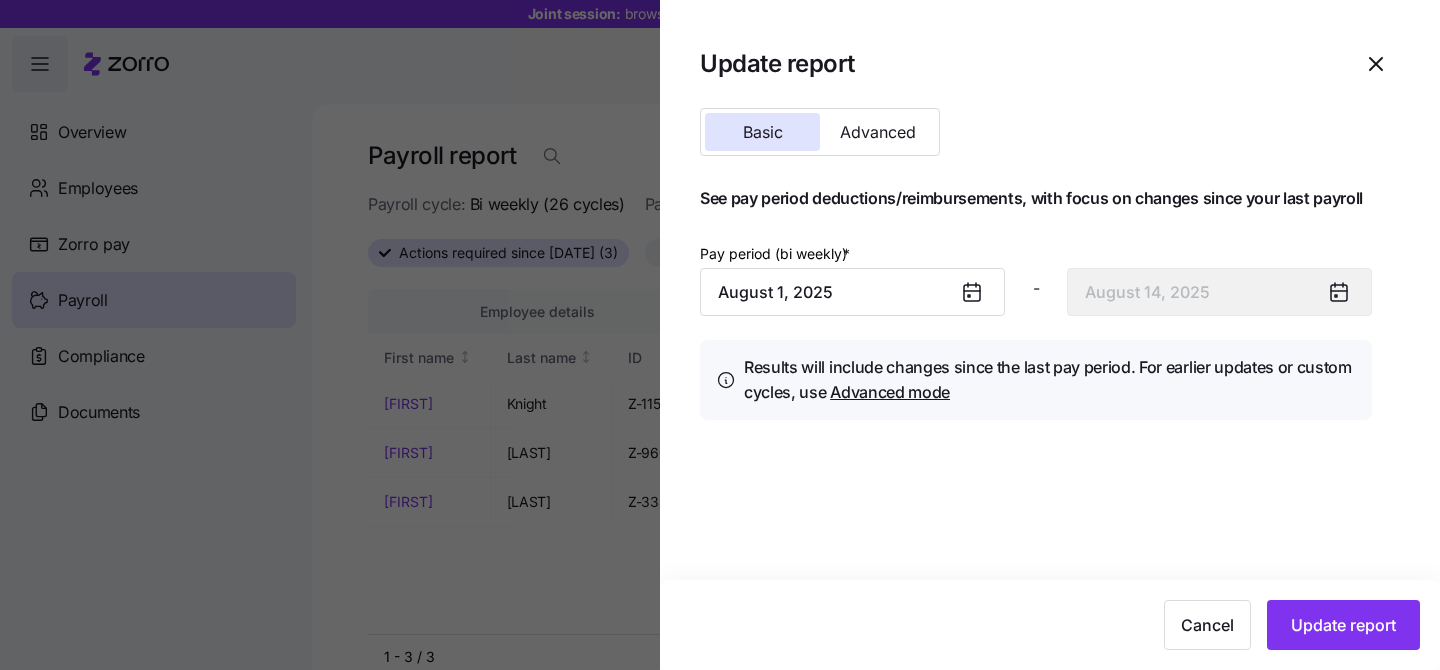 type 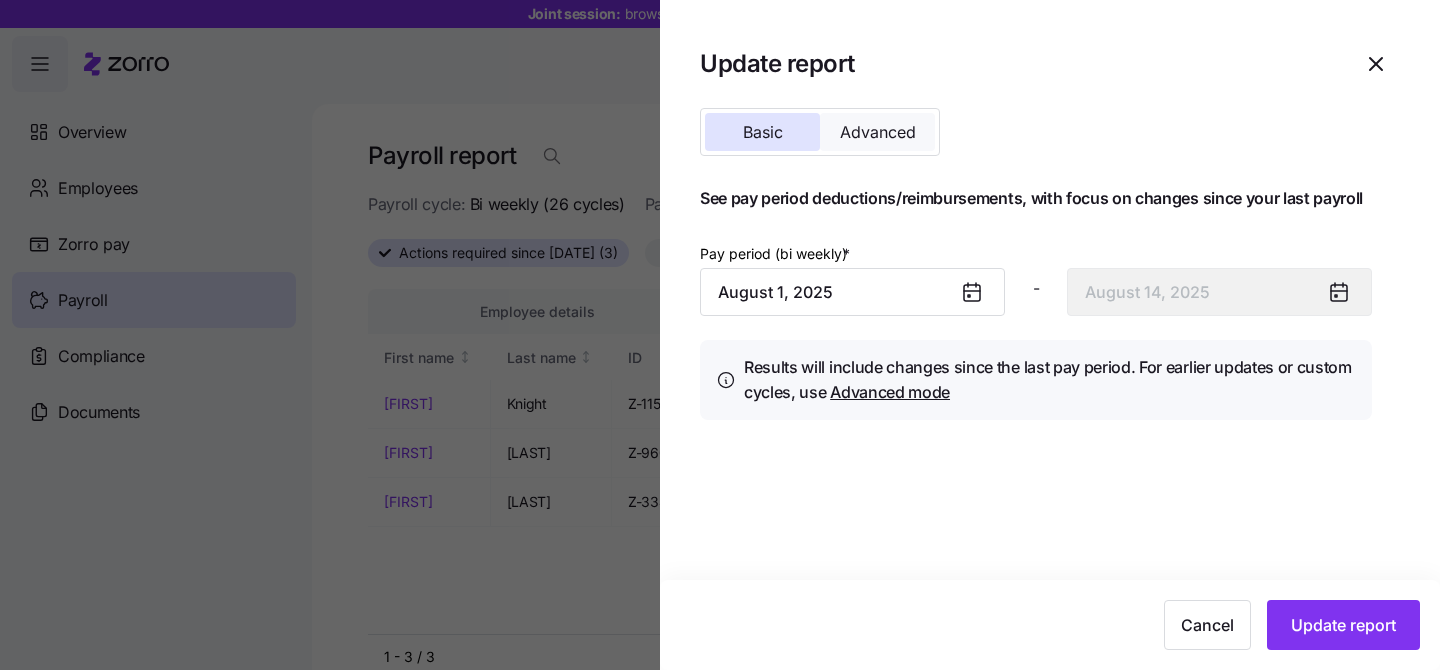 click on "Advanced" at bounding box center (877, 132) 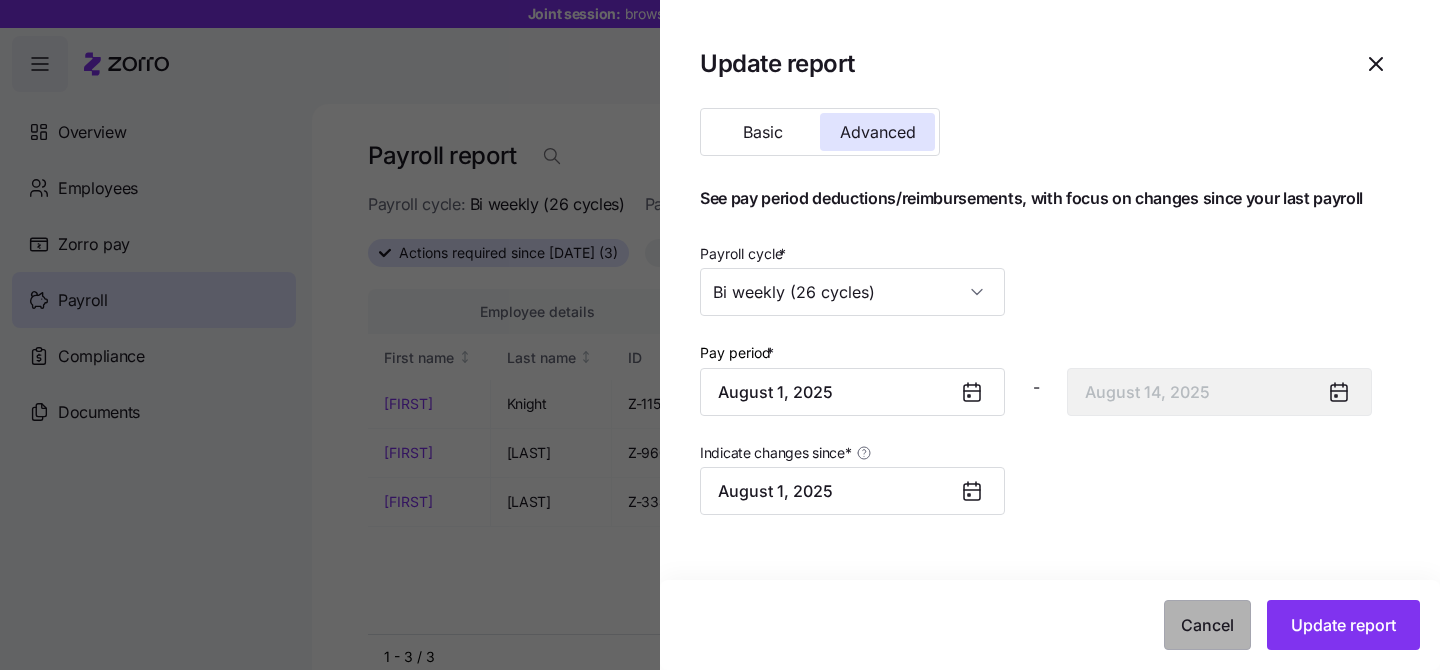 type 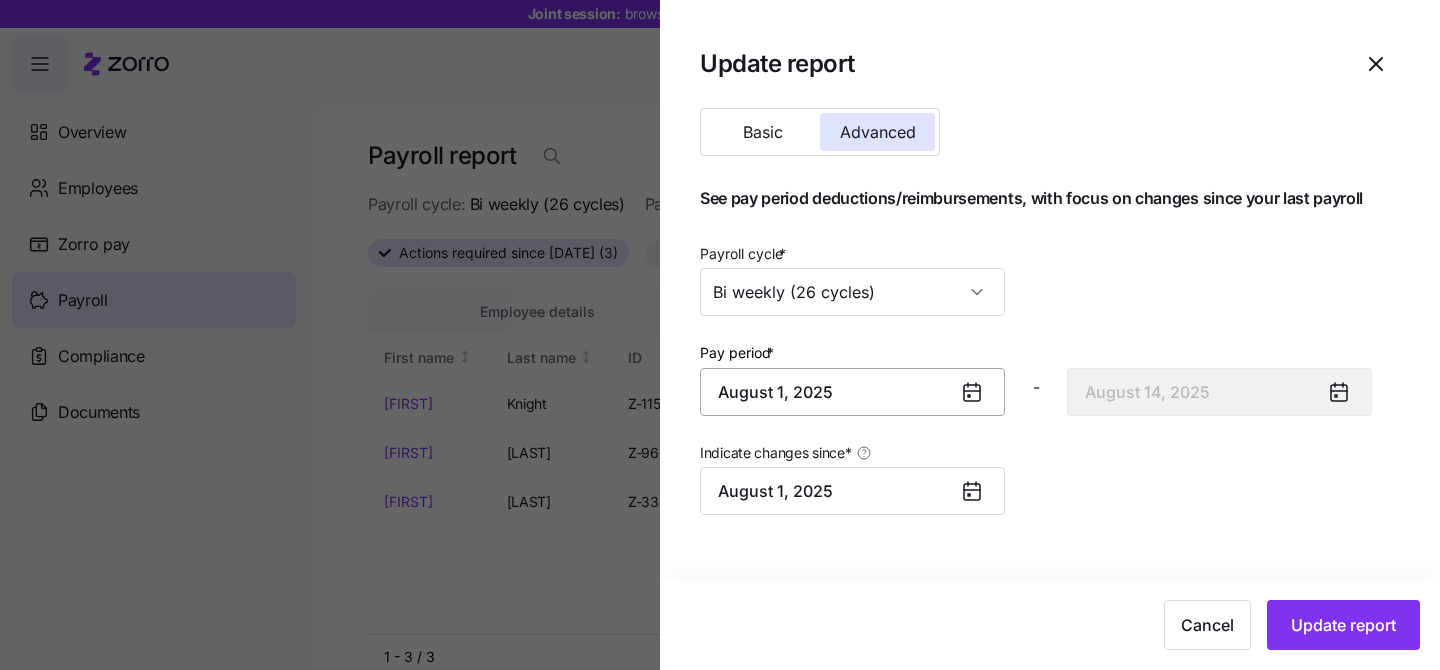 click on "August 1, 2025" at bounding box center (852, 392) 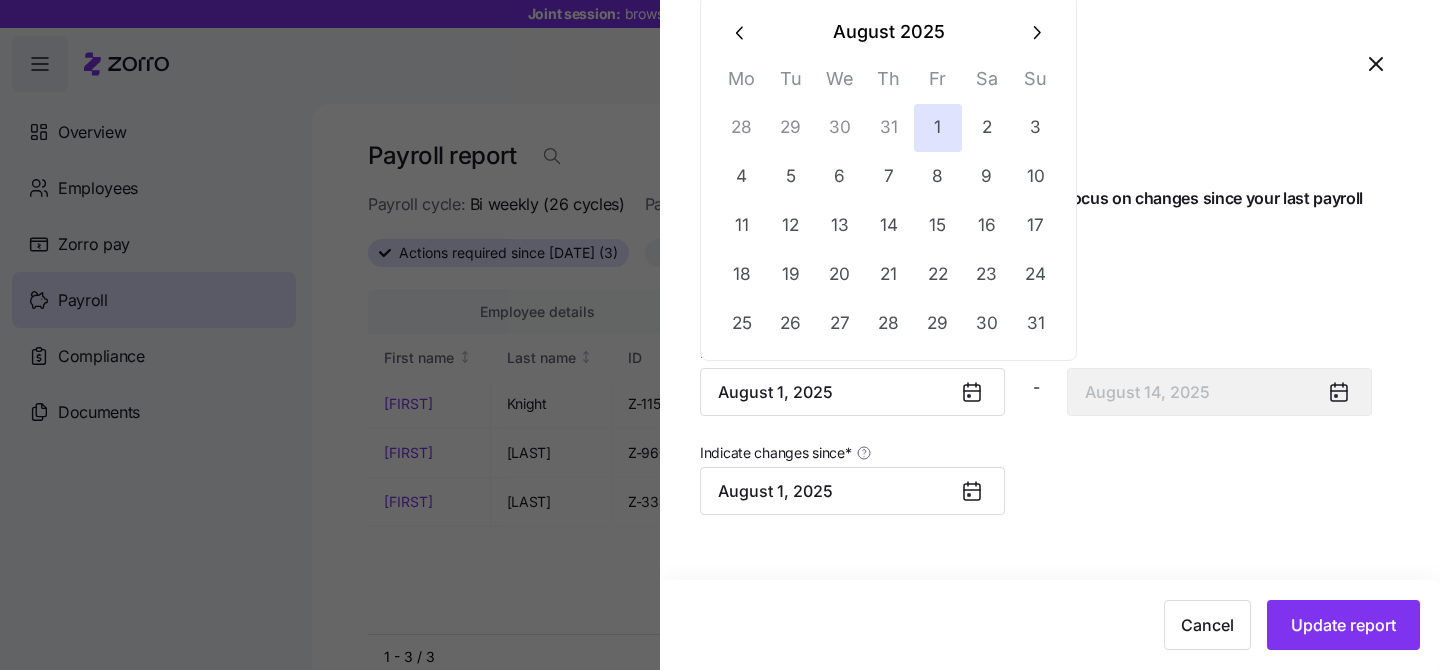 click at bounding box center (1036, 32) 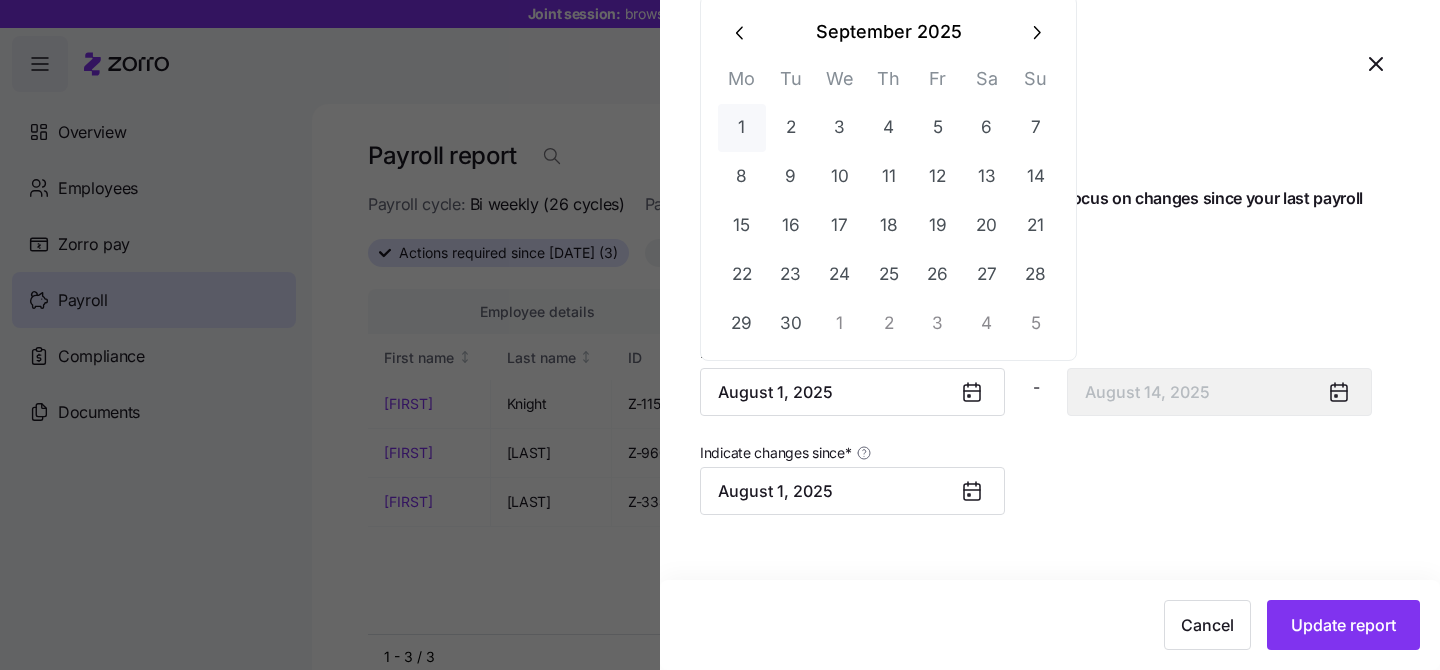 click on "1" at bounding box center [742, 128] 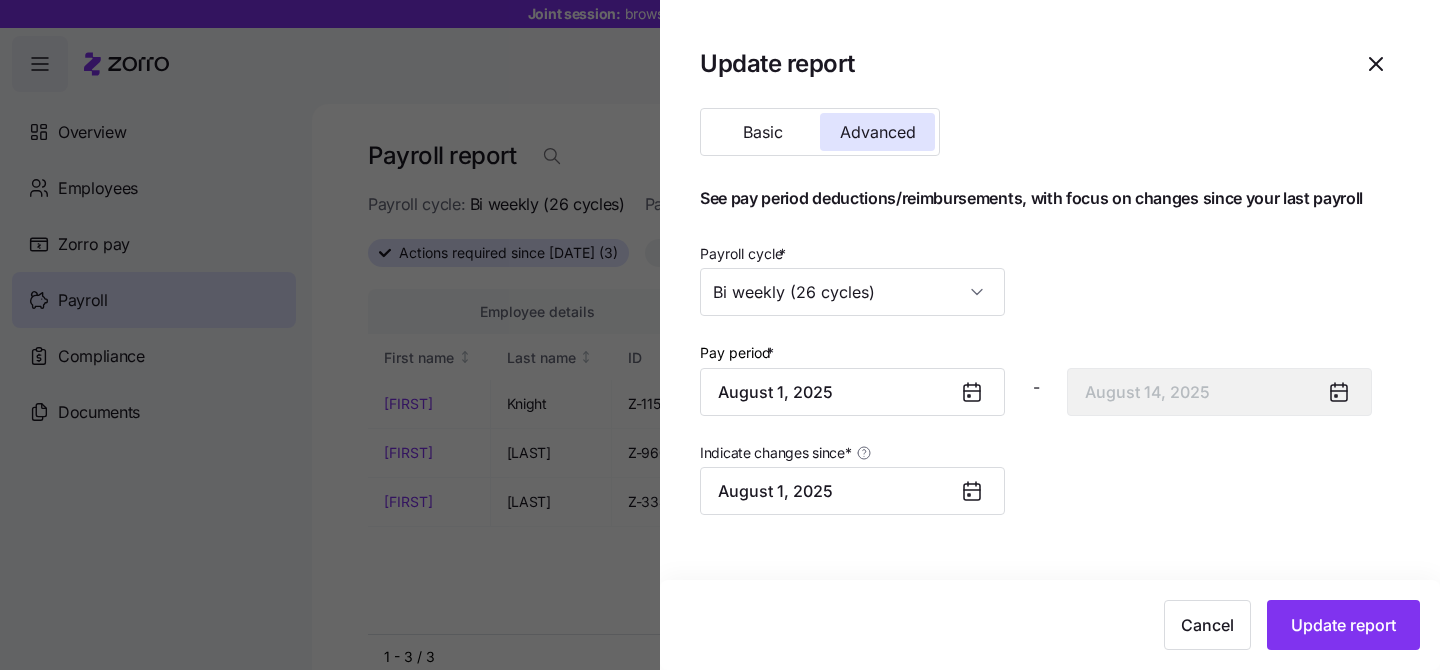 type on "September 1, 2025" 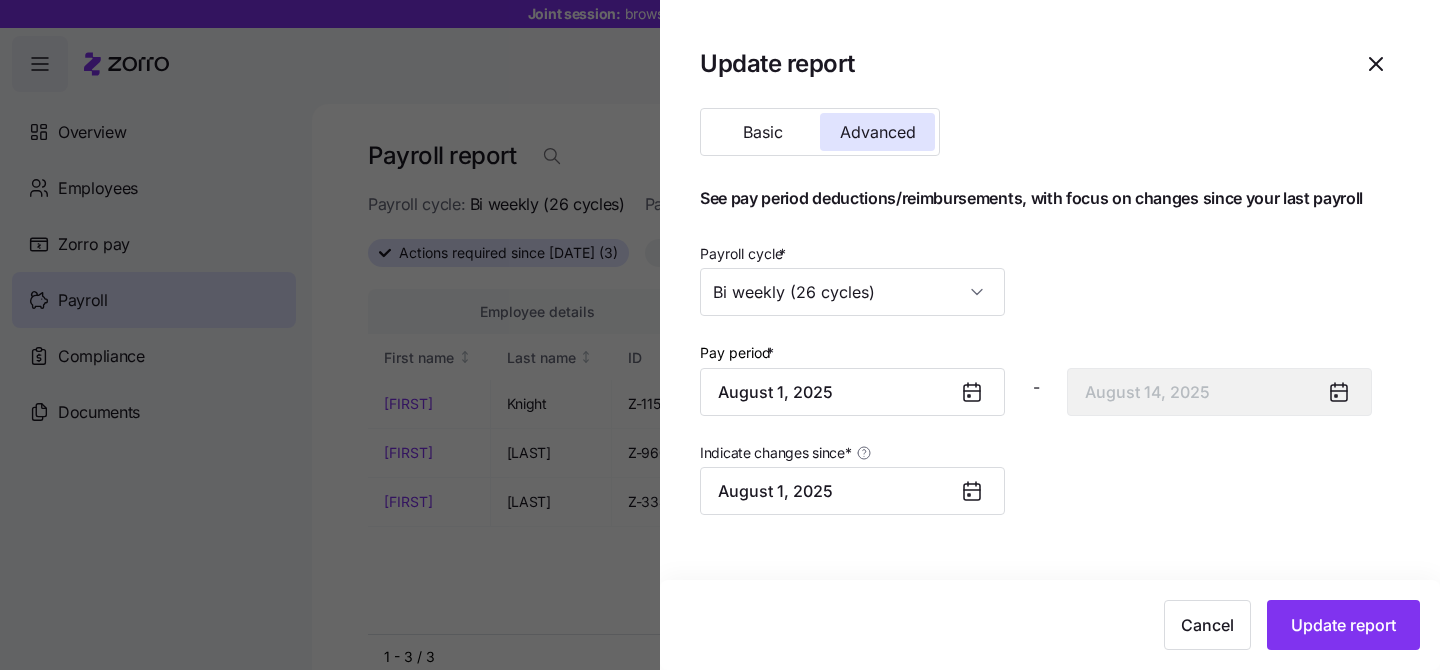 type on "[DATE]" 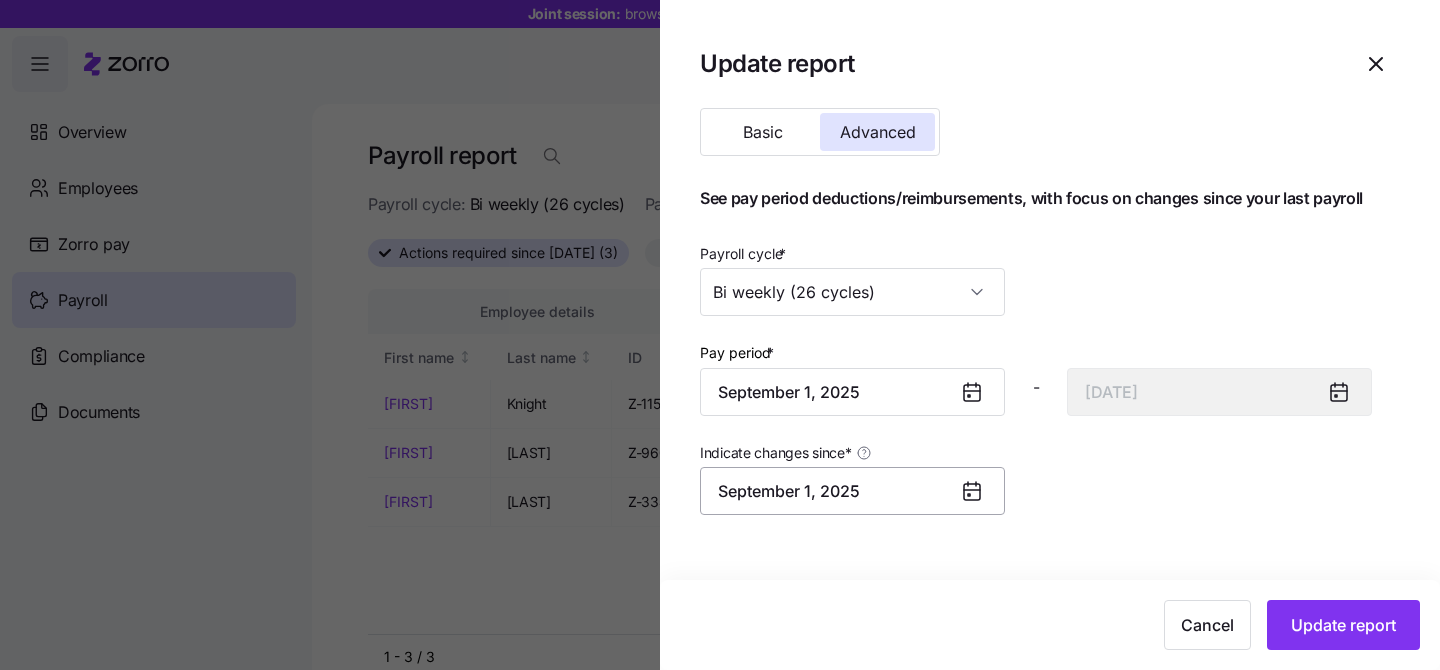 click on "September 1, 2025" at bounding box center [852, 491] 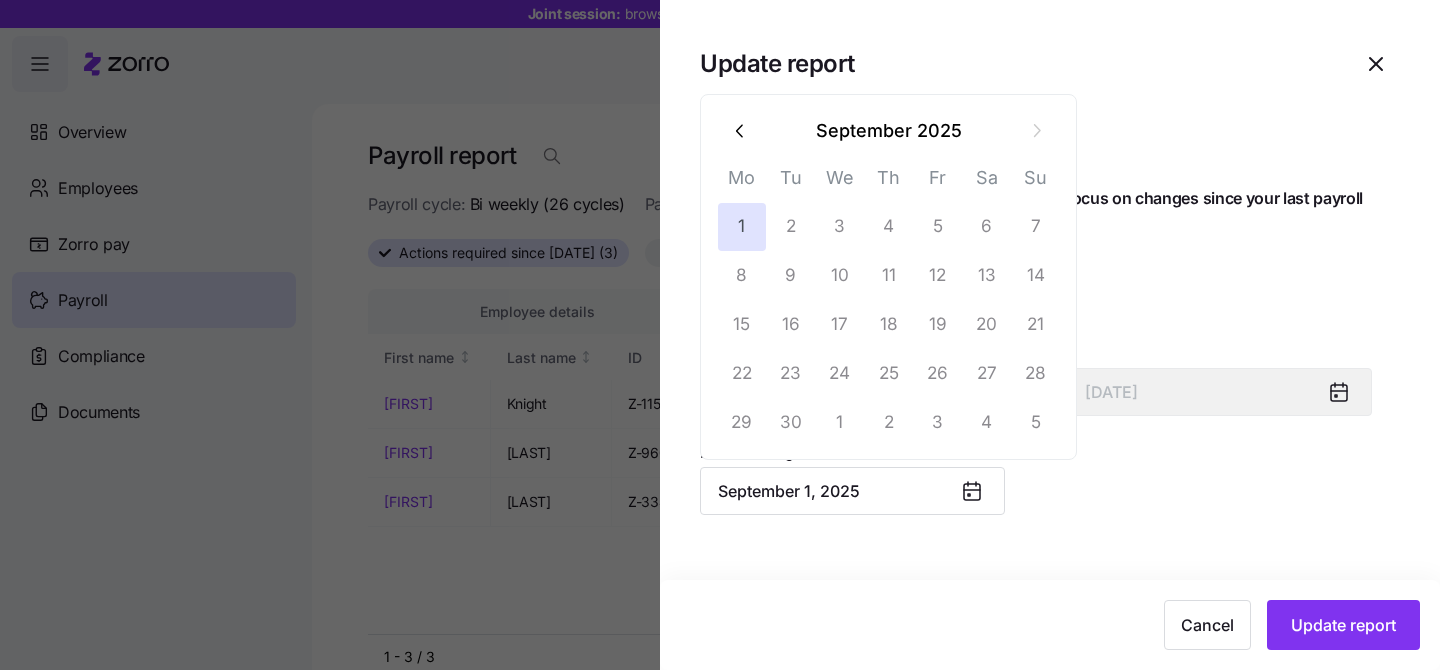 click 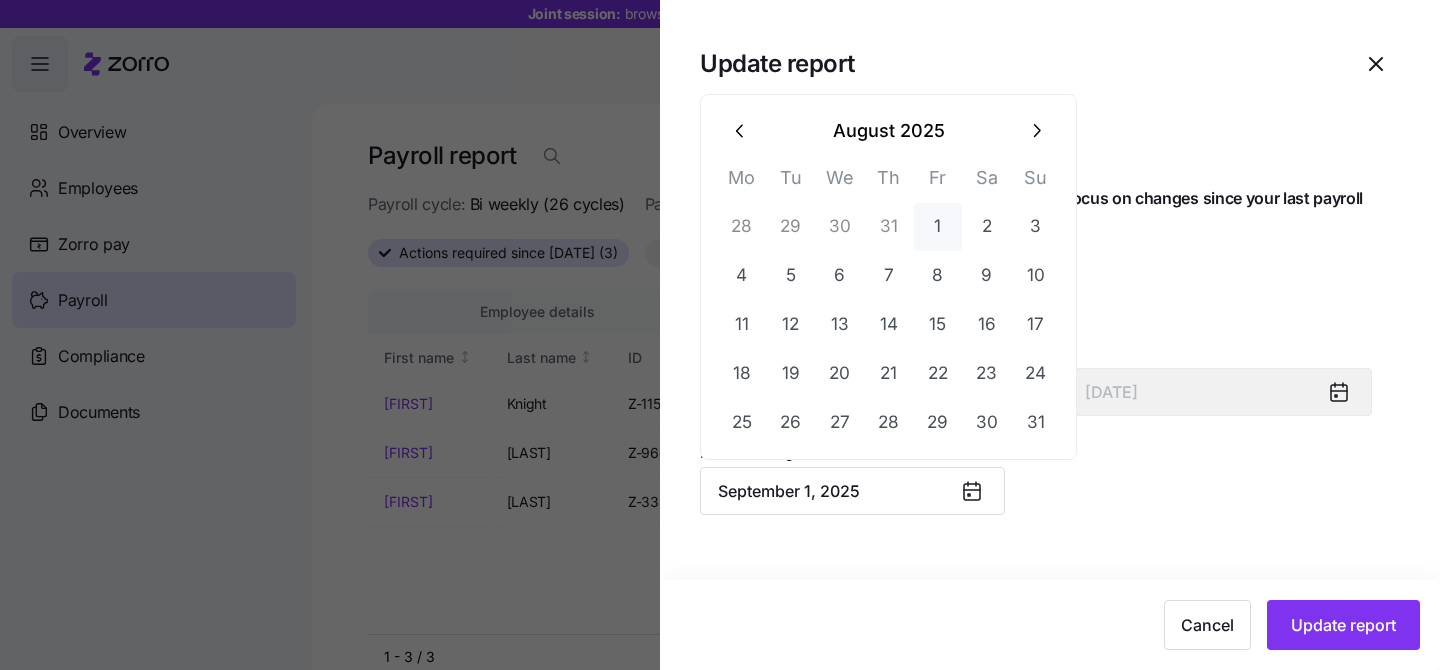 click on "1" at bounding box center (938, 227) 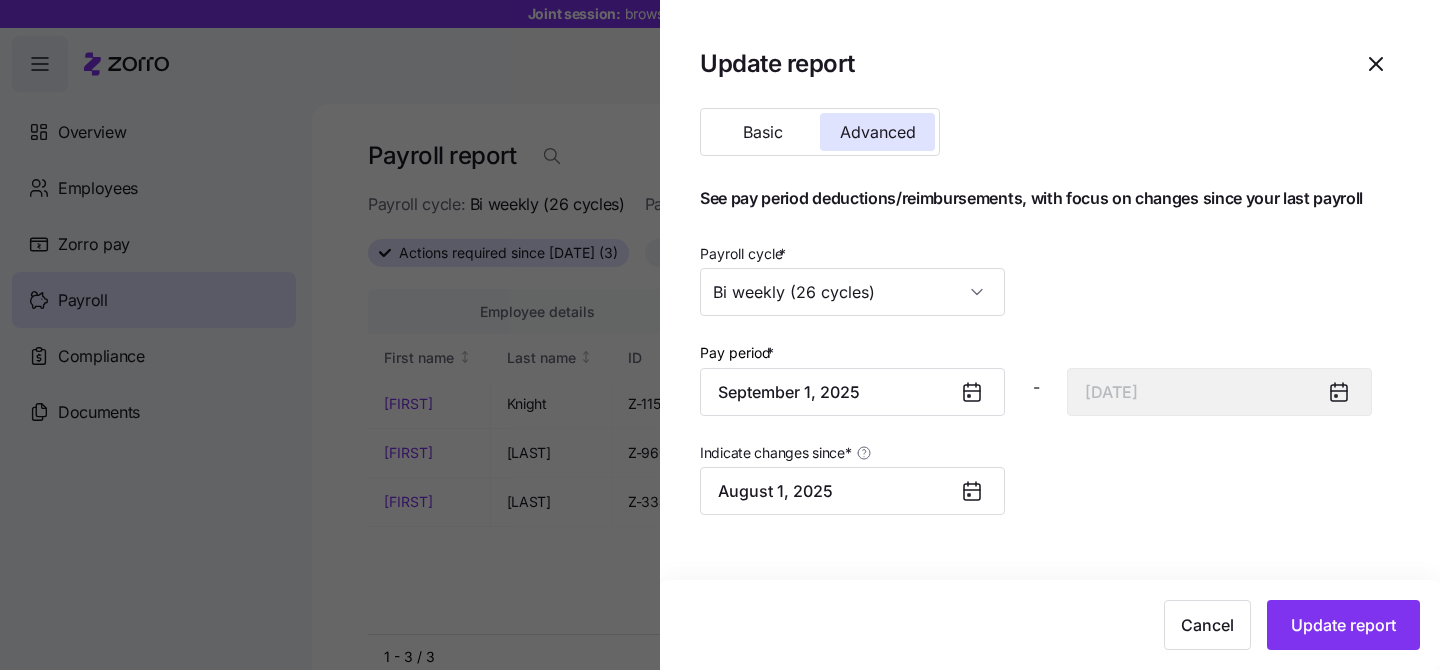 click on "See pay period deductions/reimbursements, with focus on changes since your last payroll Payroll cycle  * Bi weekly (26 cycles) Pay period  * [DATE] - [DATE] Indicate changes since  * [DATE] Cancel Update report" at bounding box center (1036, 367) 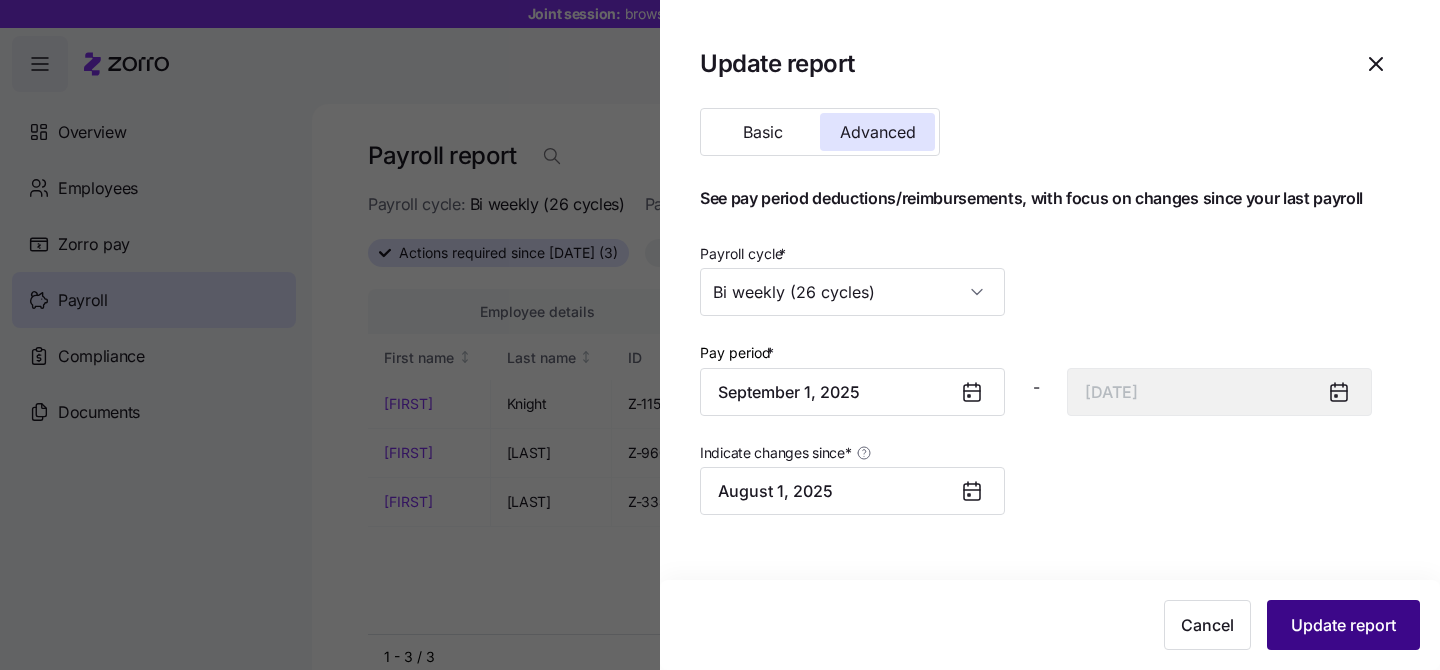 click on "Update report" at bounding box center (1343, 625) 